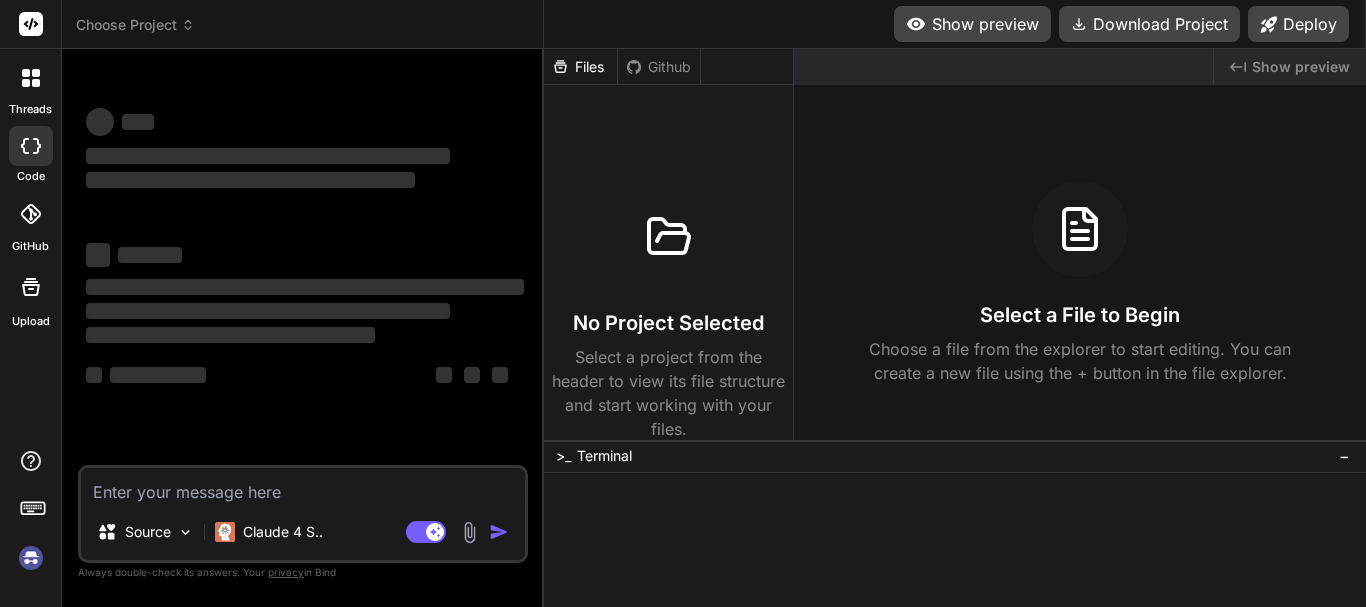 type on "x" 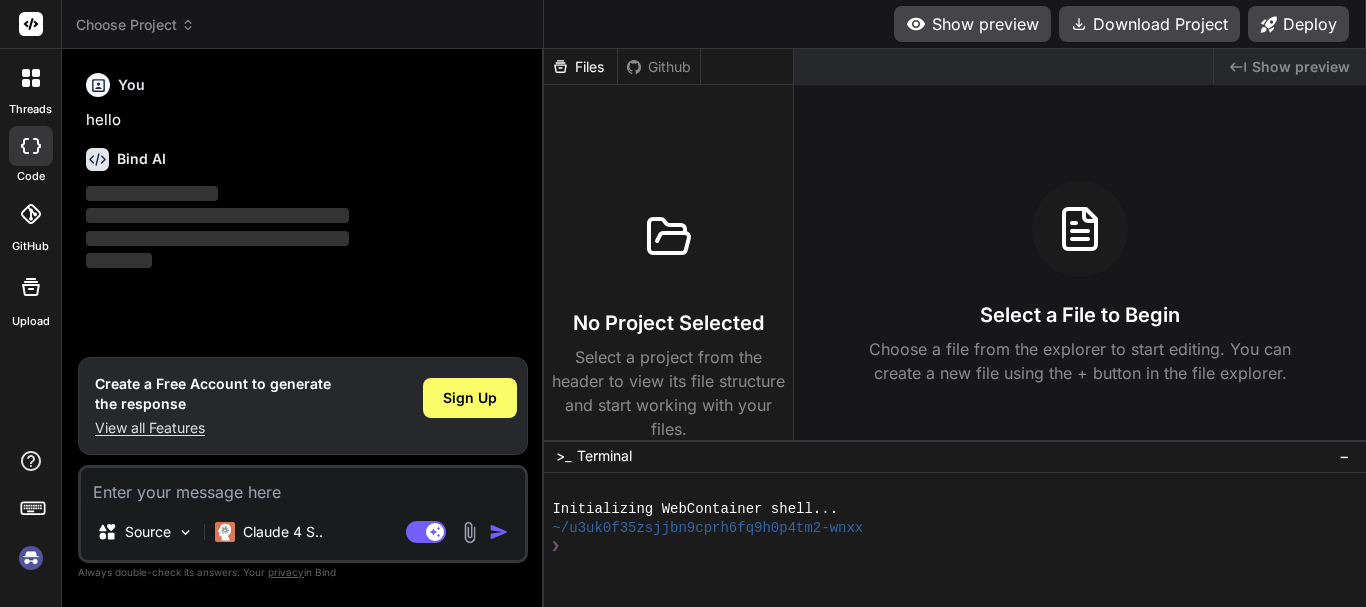 scroll, scrollTop: 0, scrollLeft: 0, axis: both 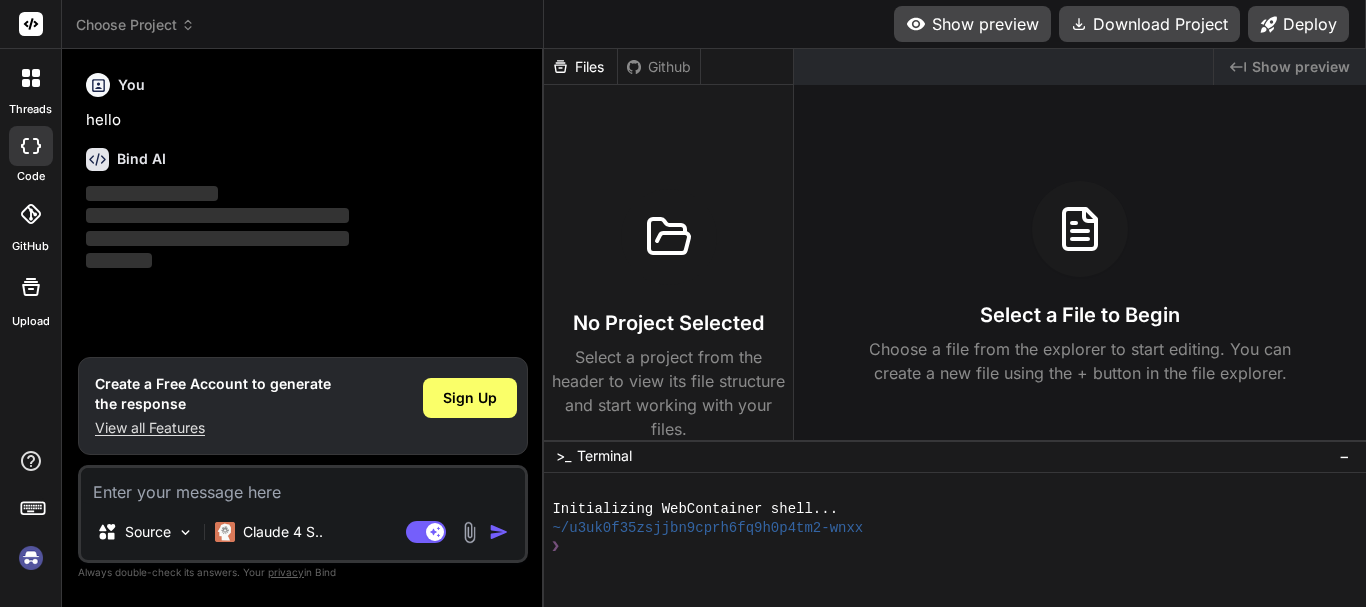 click at bounding box center (303, 486) 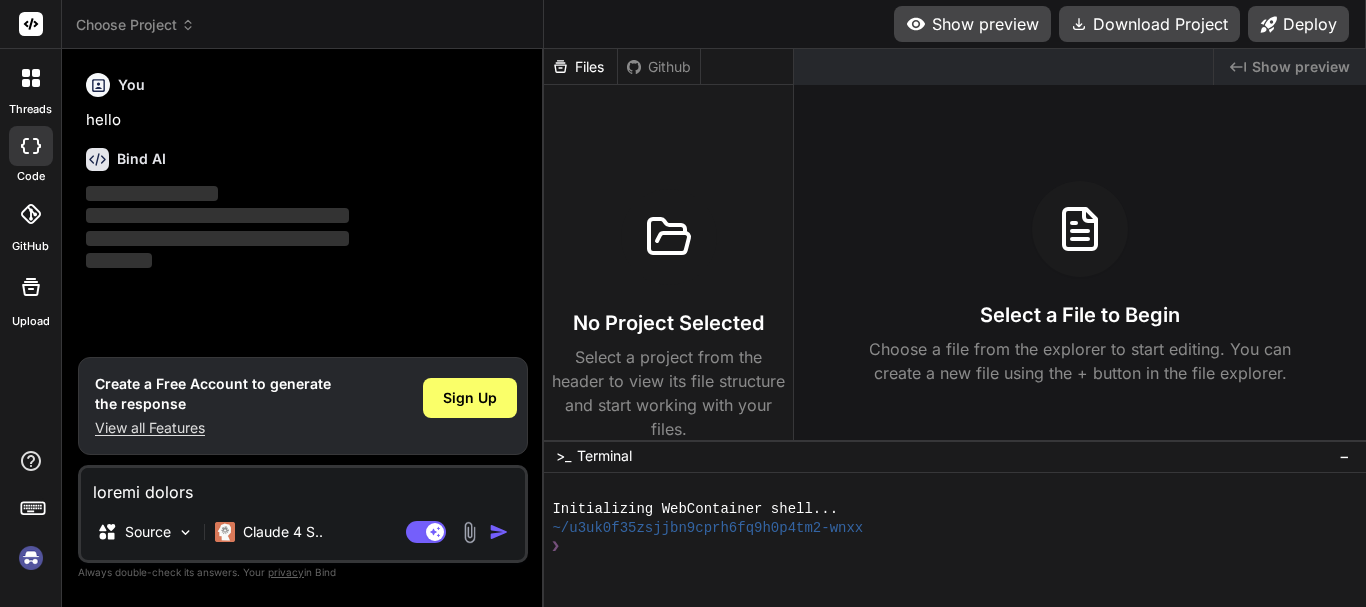 scroll, scrollTop: 1778, scrollLeft: 0, axis: vertical 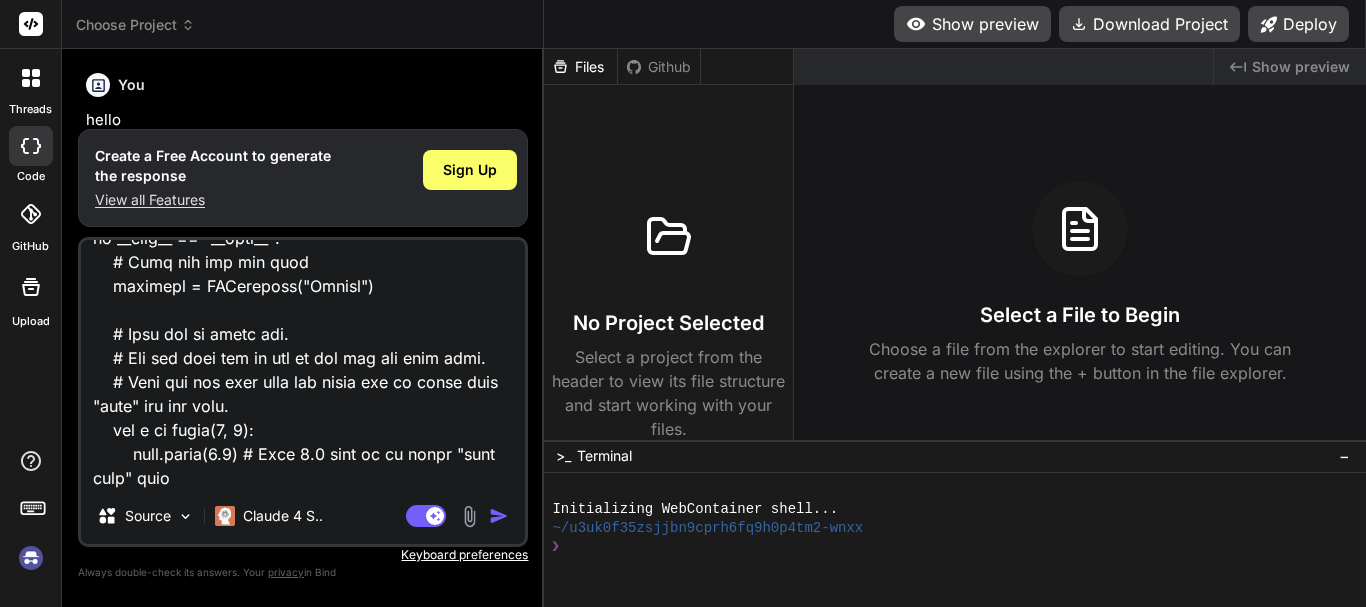 type on "x" 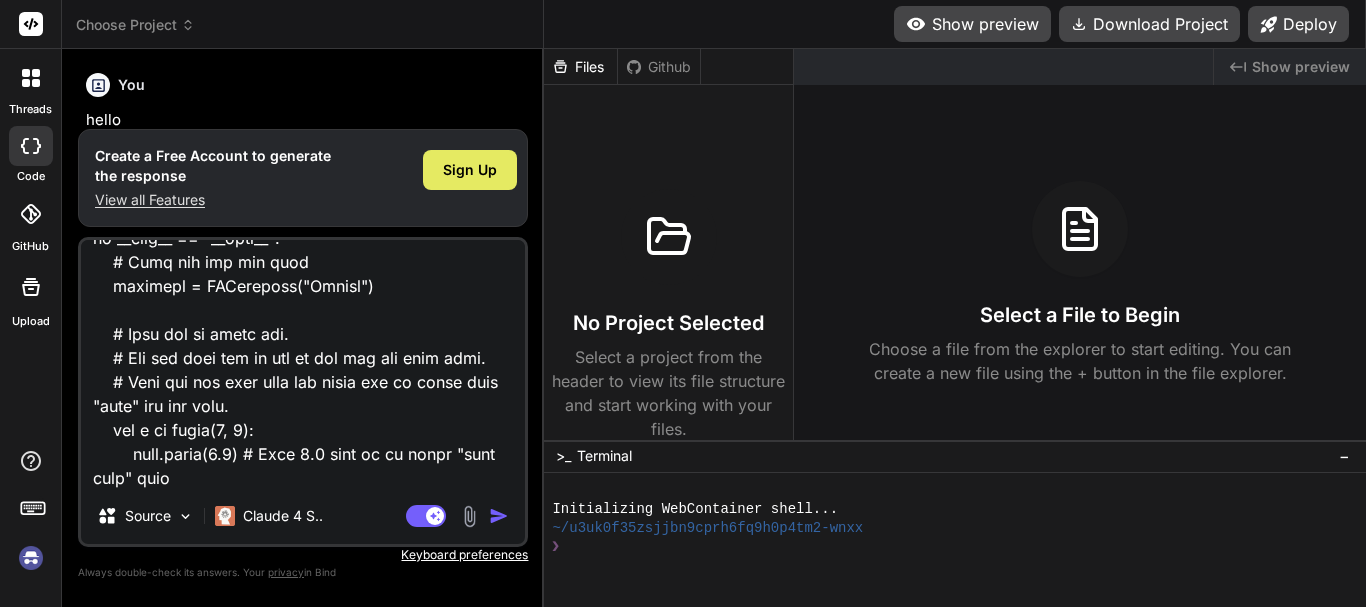 click on "Sign Up" at bounding box center (470, 170) 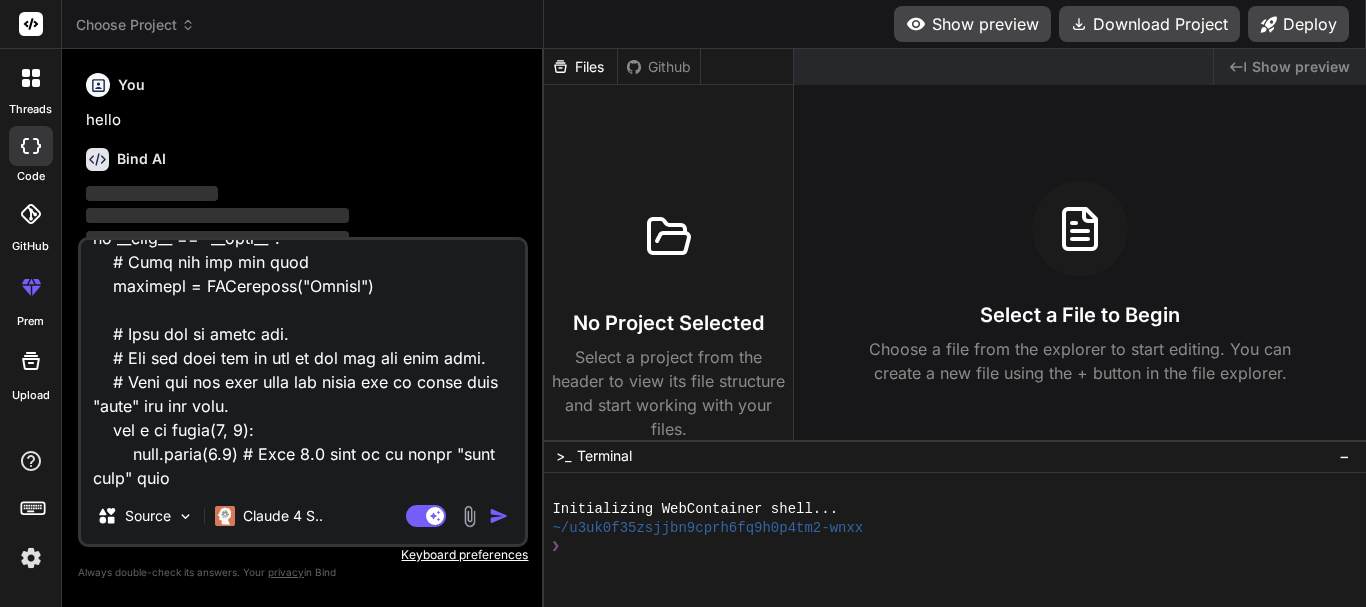 click at bounding box center [499, 516] 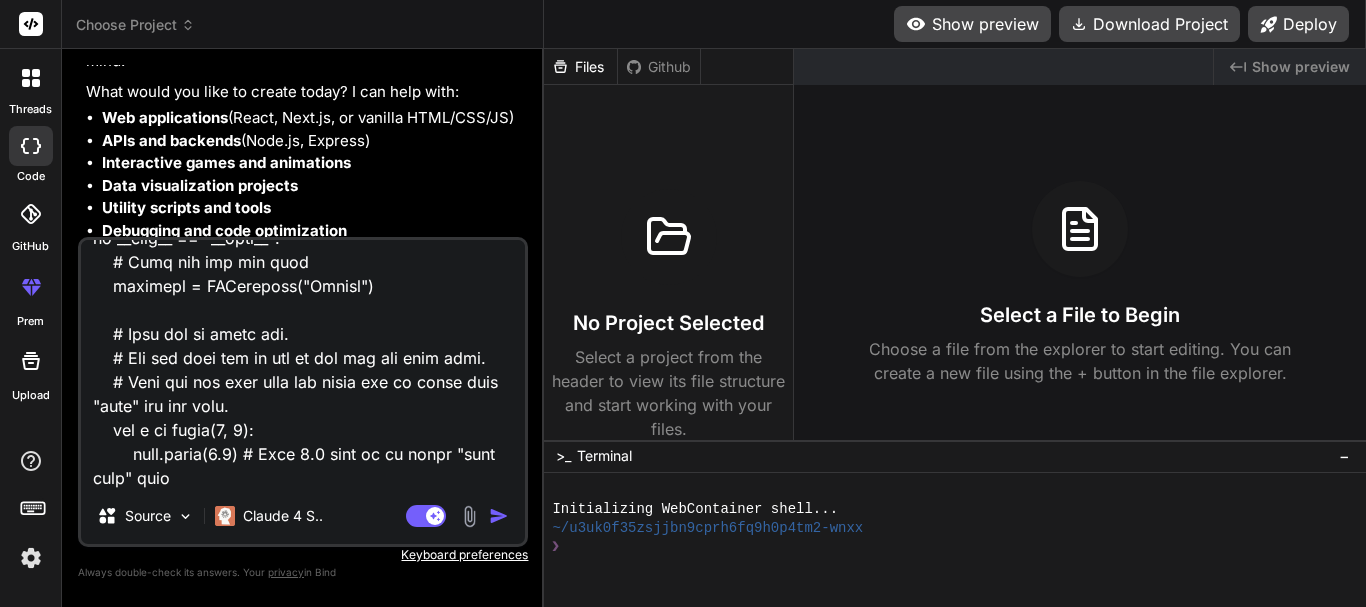 scroll, scrollTop: 262, scrollLeft: 0, axis: vertical 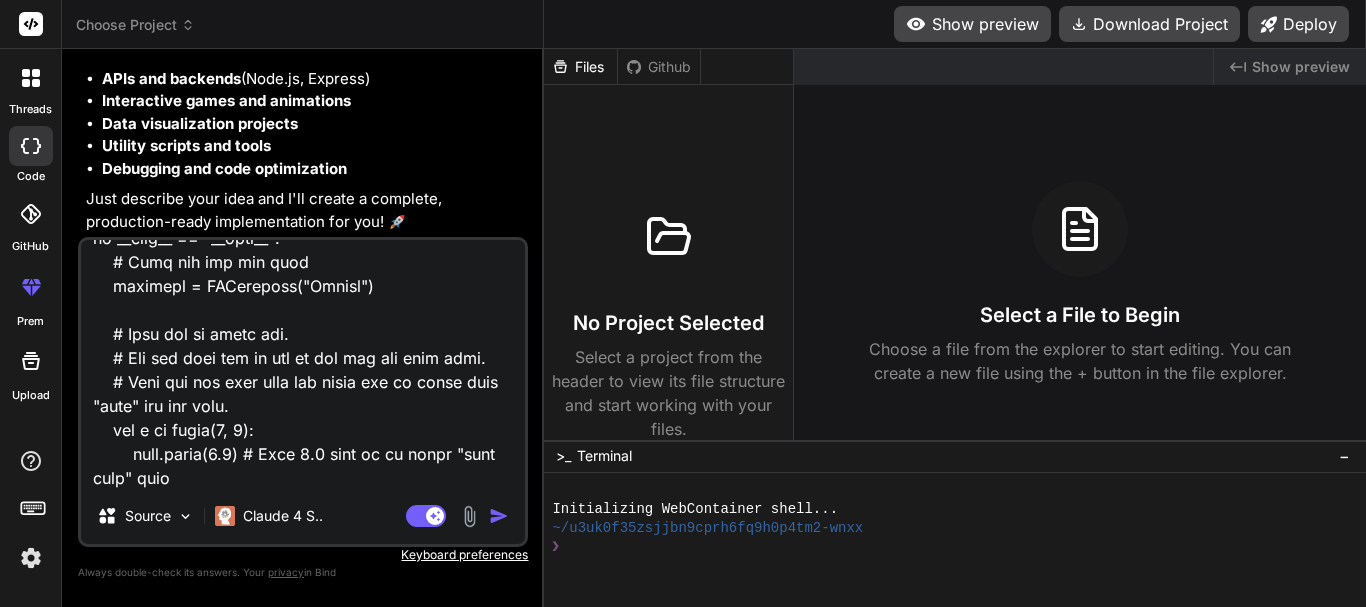 click on "Files" at bounding box center [580, 67] 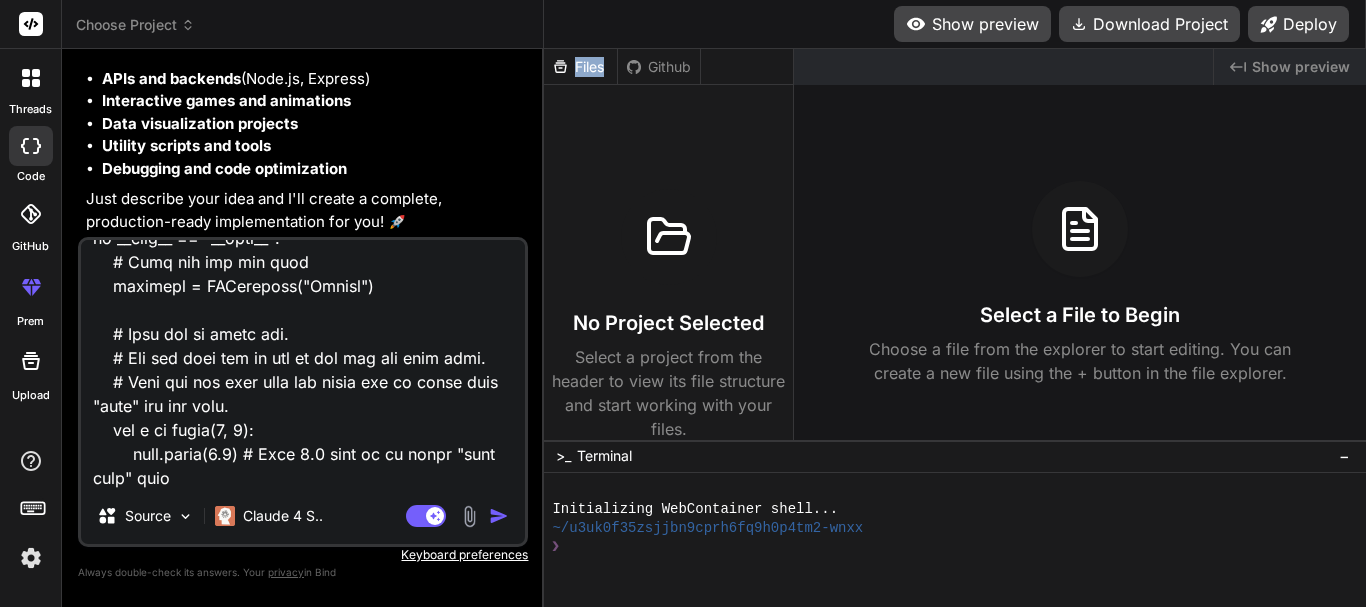 click on "Files" at bounding box center (581, 67) 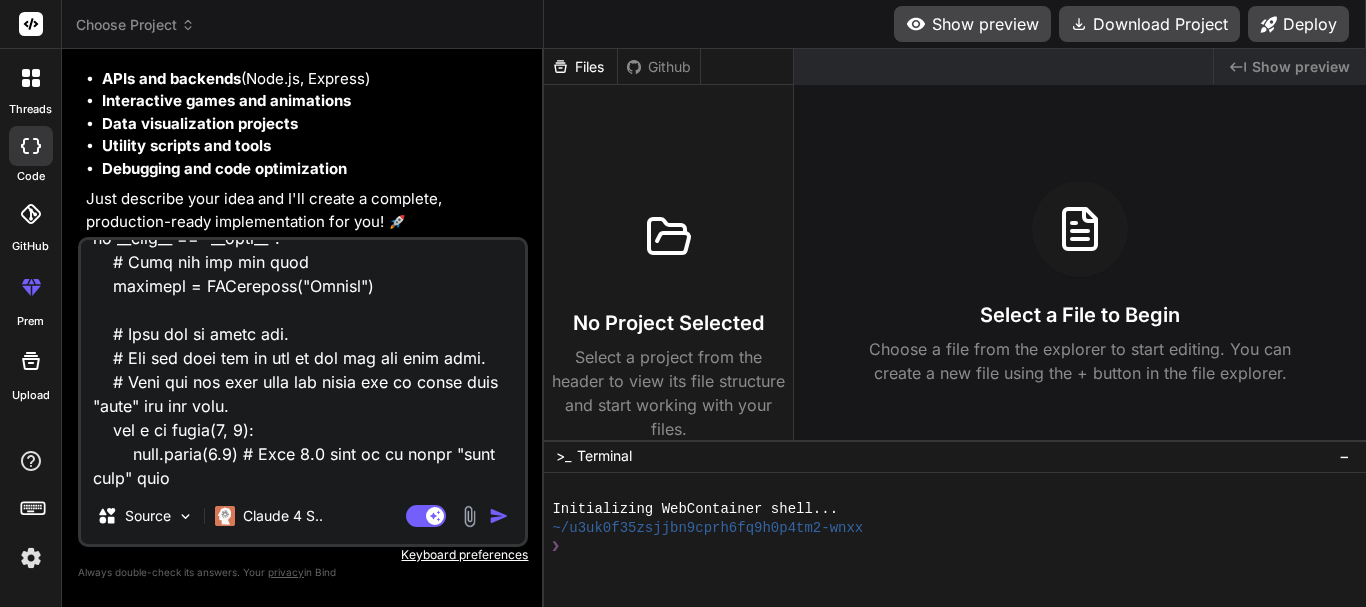 click 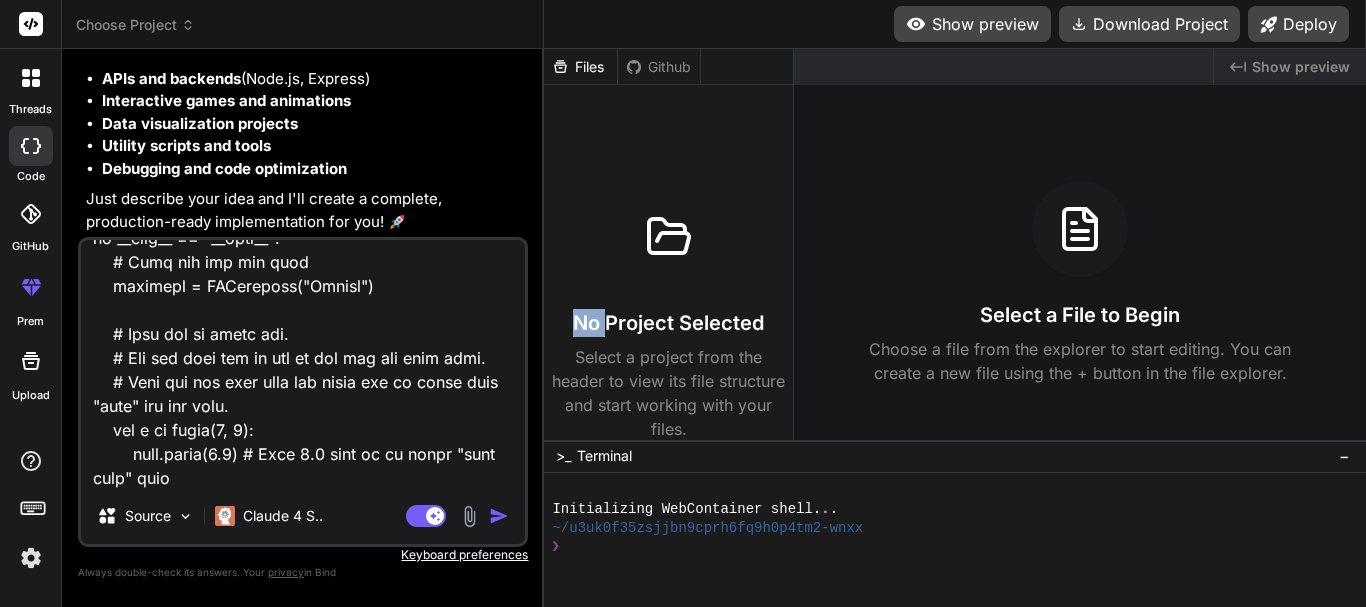 click 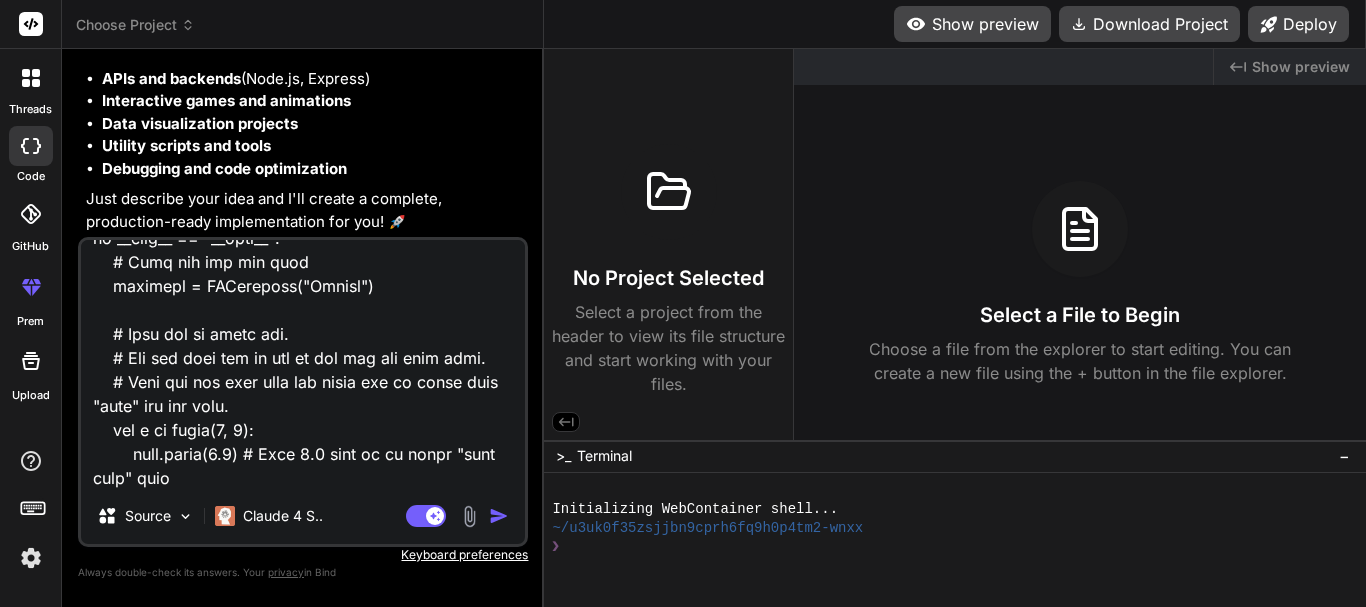 click on "❯" at bounding box center (947, 547) 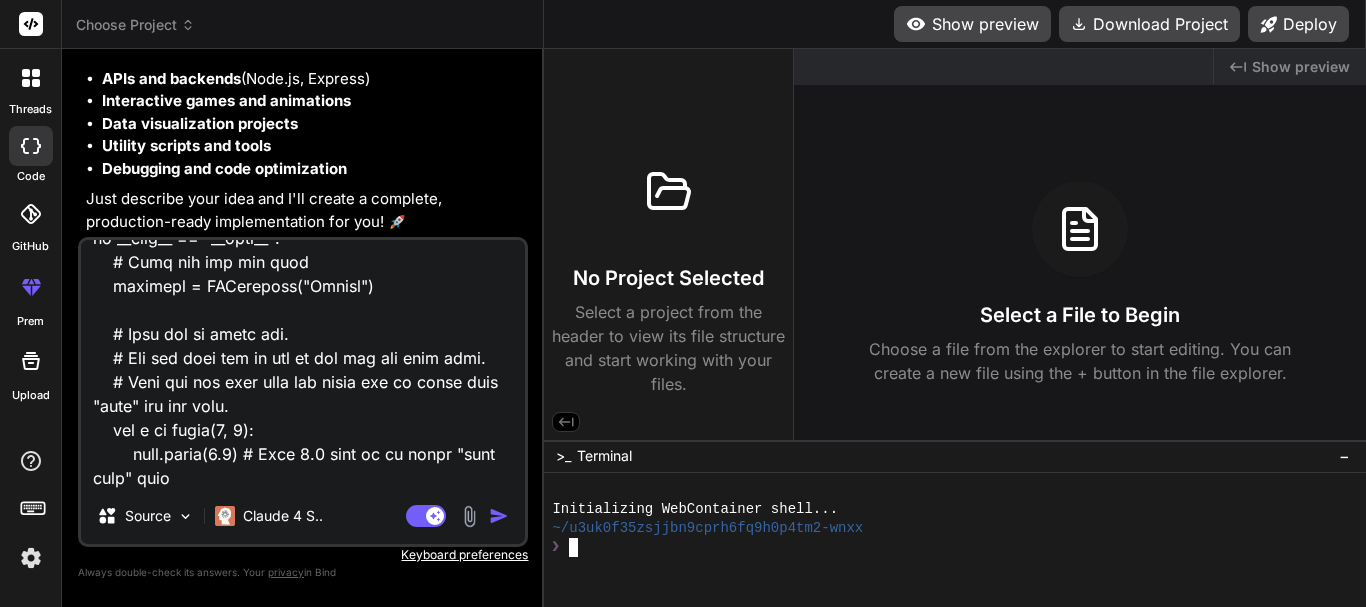 click on "❯" at bounding box center [947, 547] 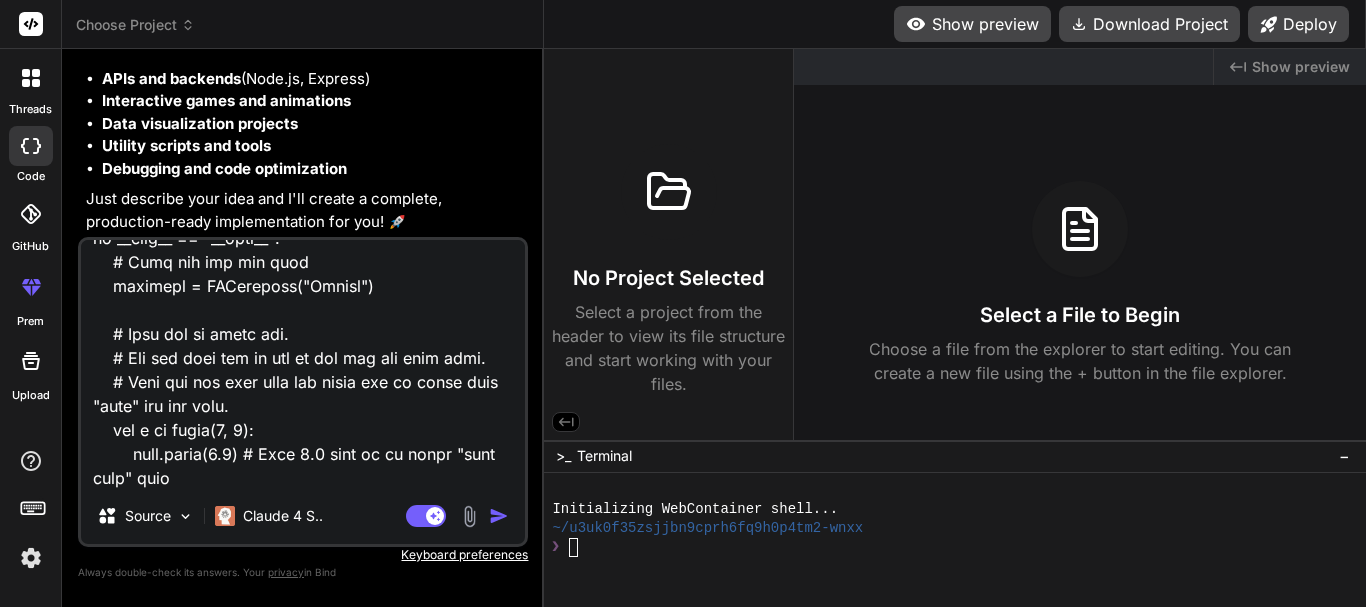 click 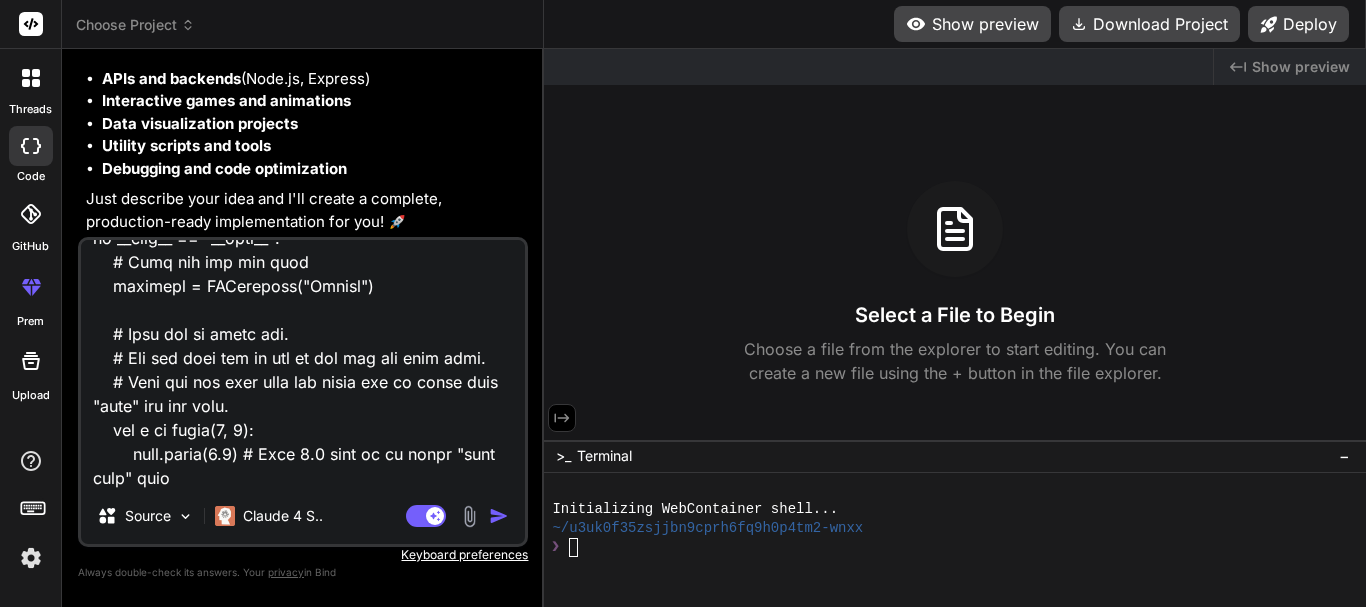 click 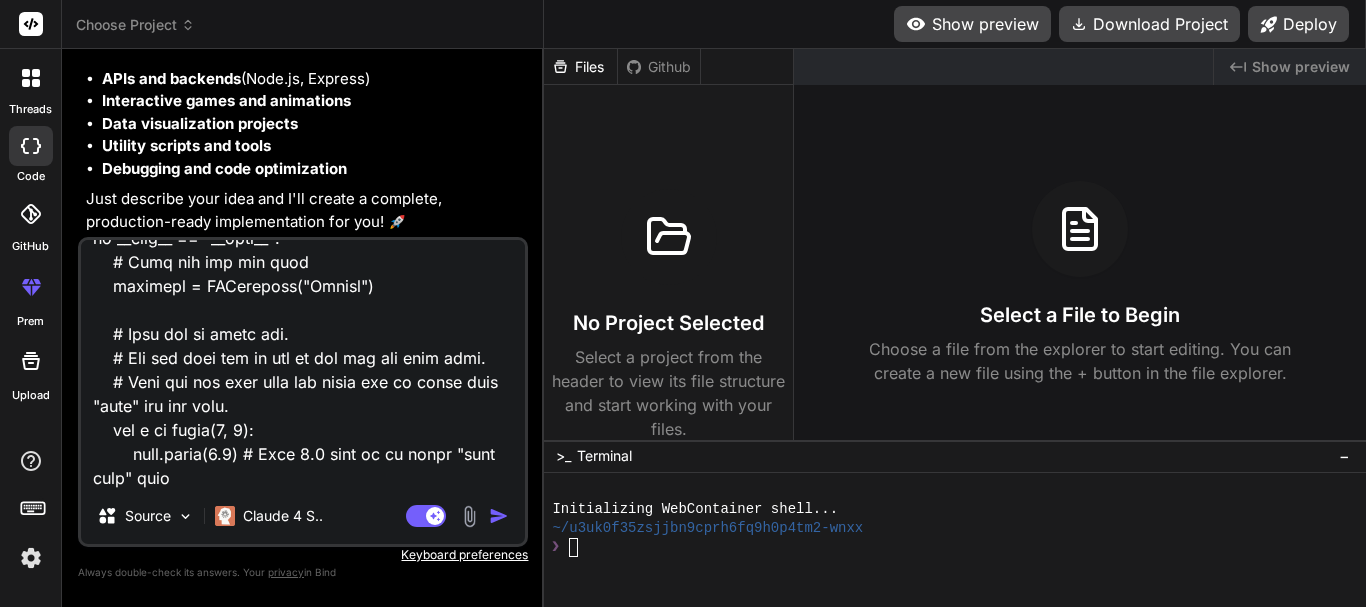 scroll, scrollTop: 1804, scrollLeft: 0, axis: vertical 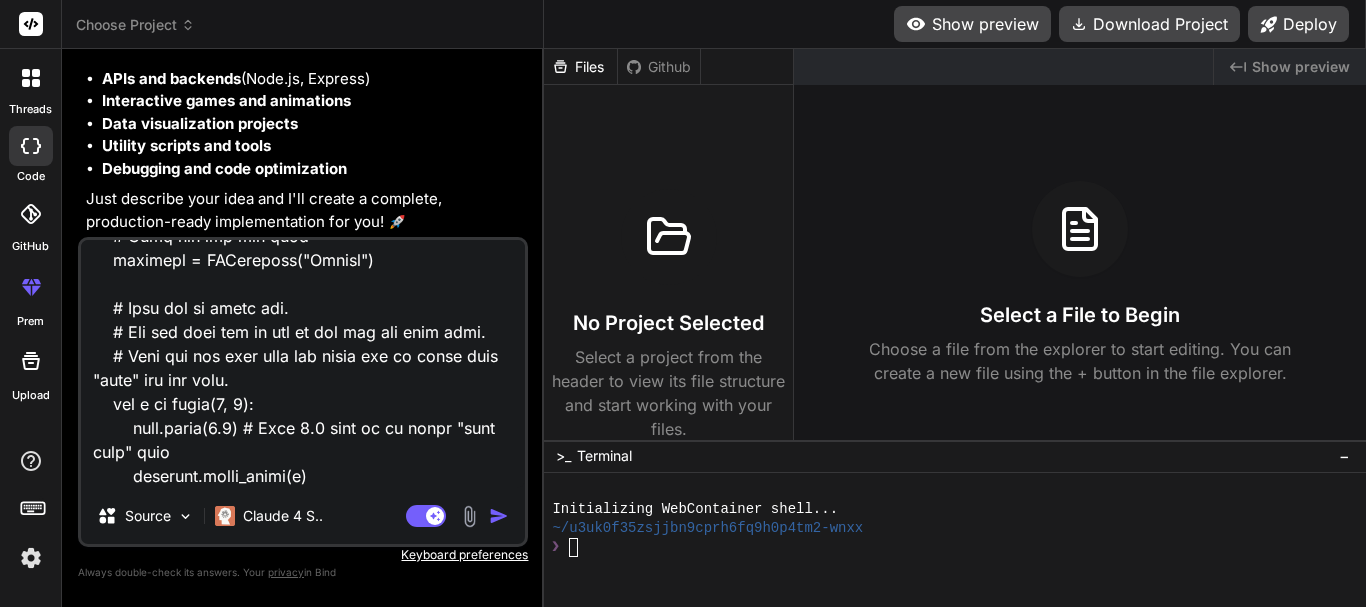 click at bounding box center [499, 516] 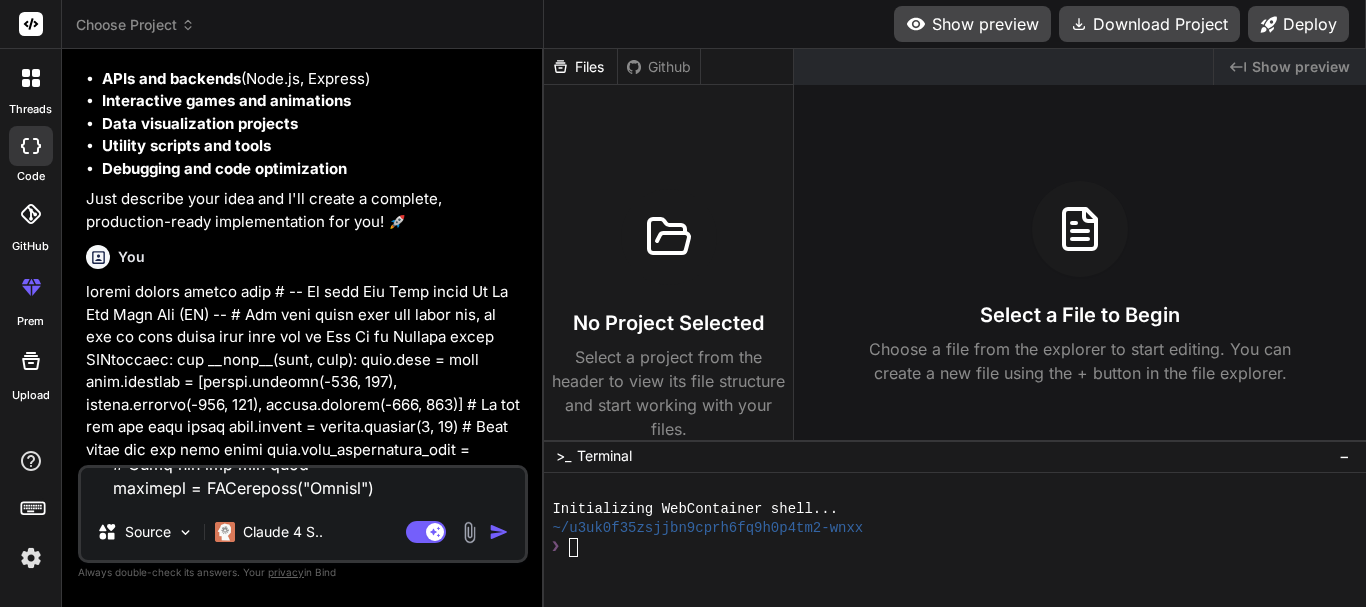 scroll, scrollTop: 0, scrollLeft: 0, axis: both 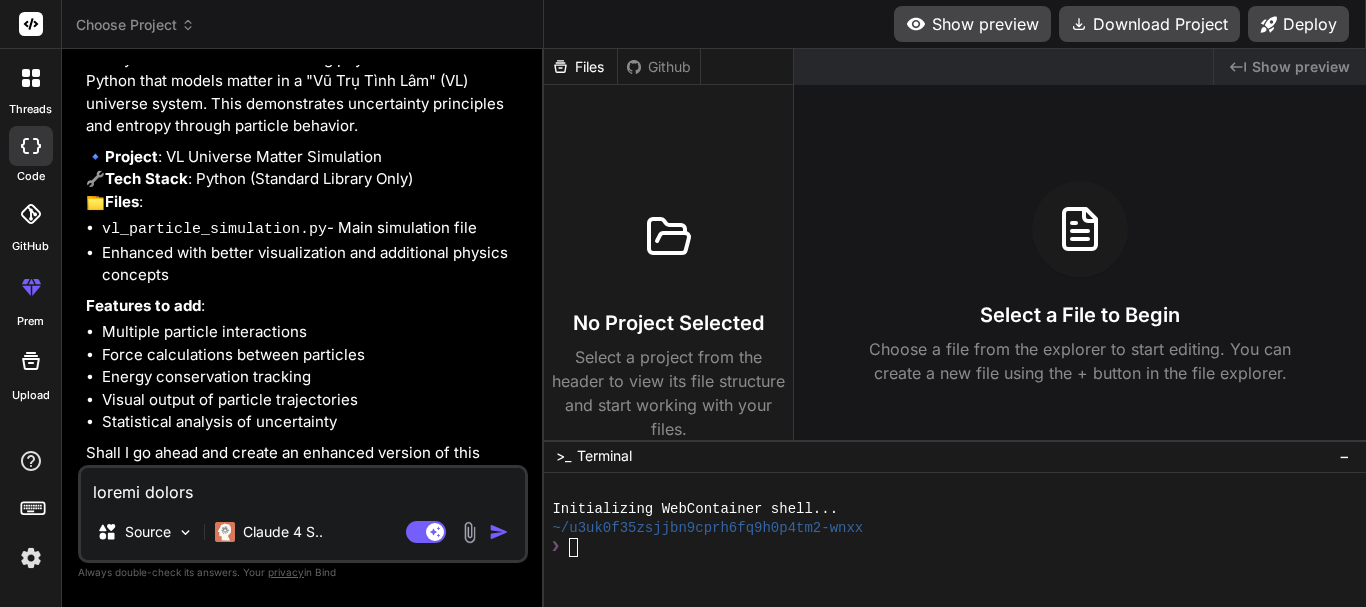type on "x" 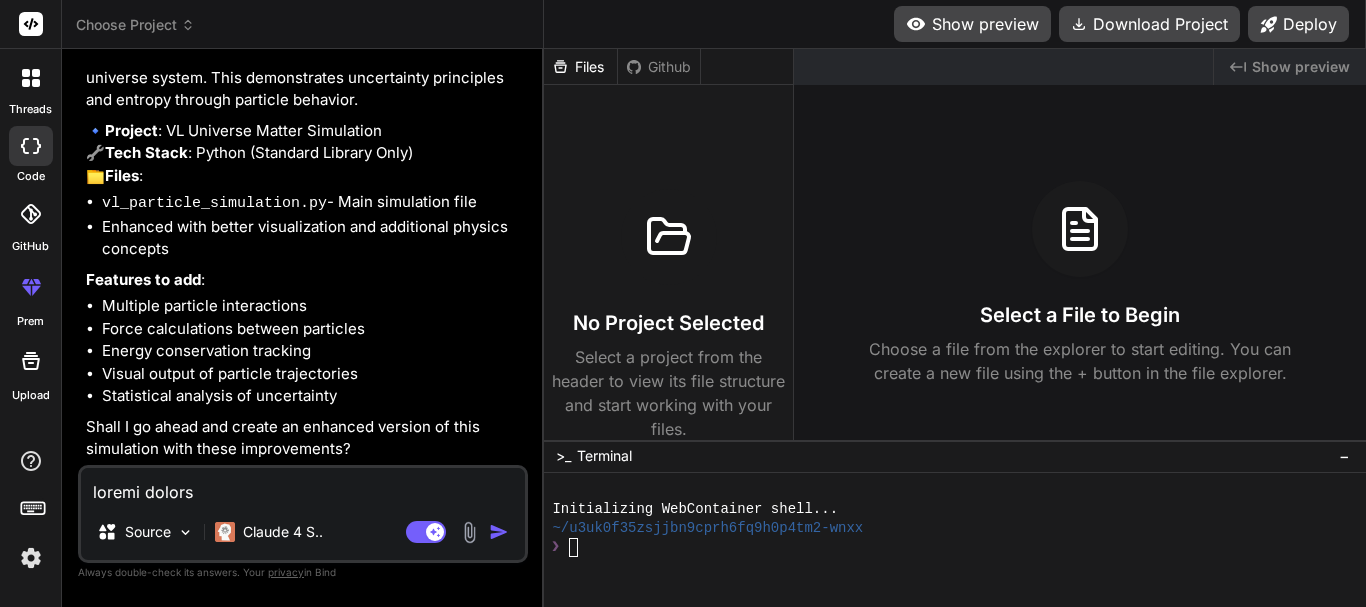 click at bounding box center (303, 486) 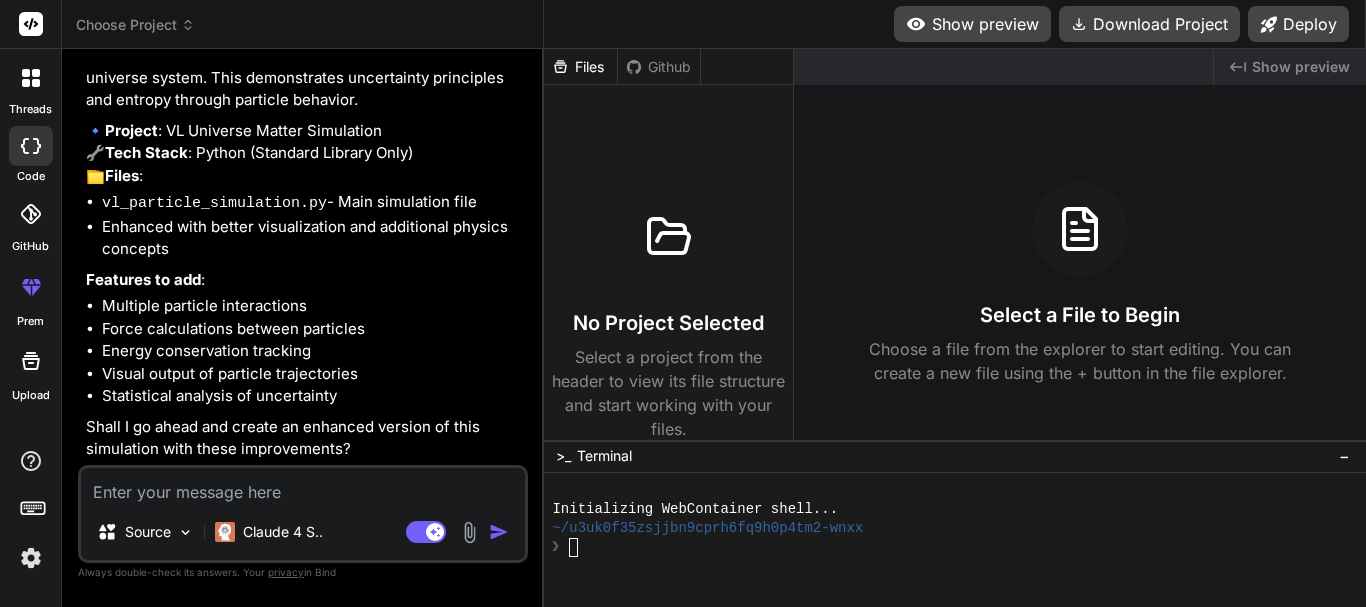 type on "y" 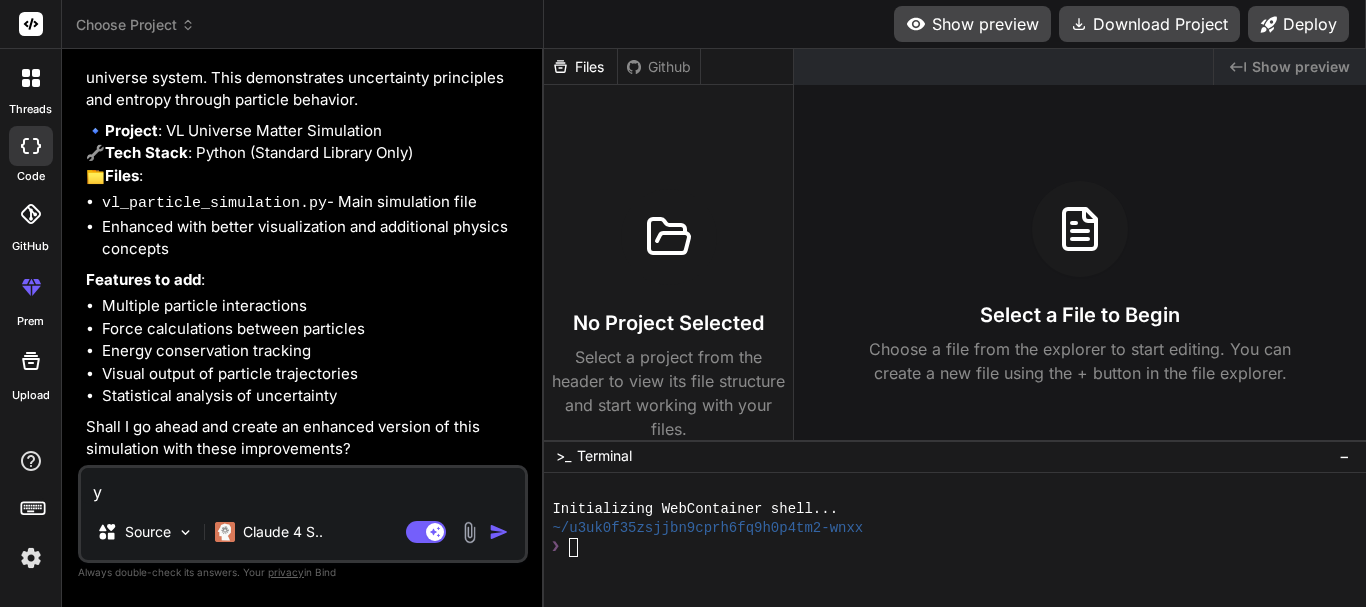 type on "ye" 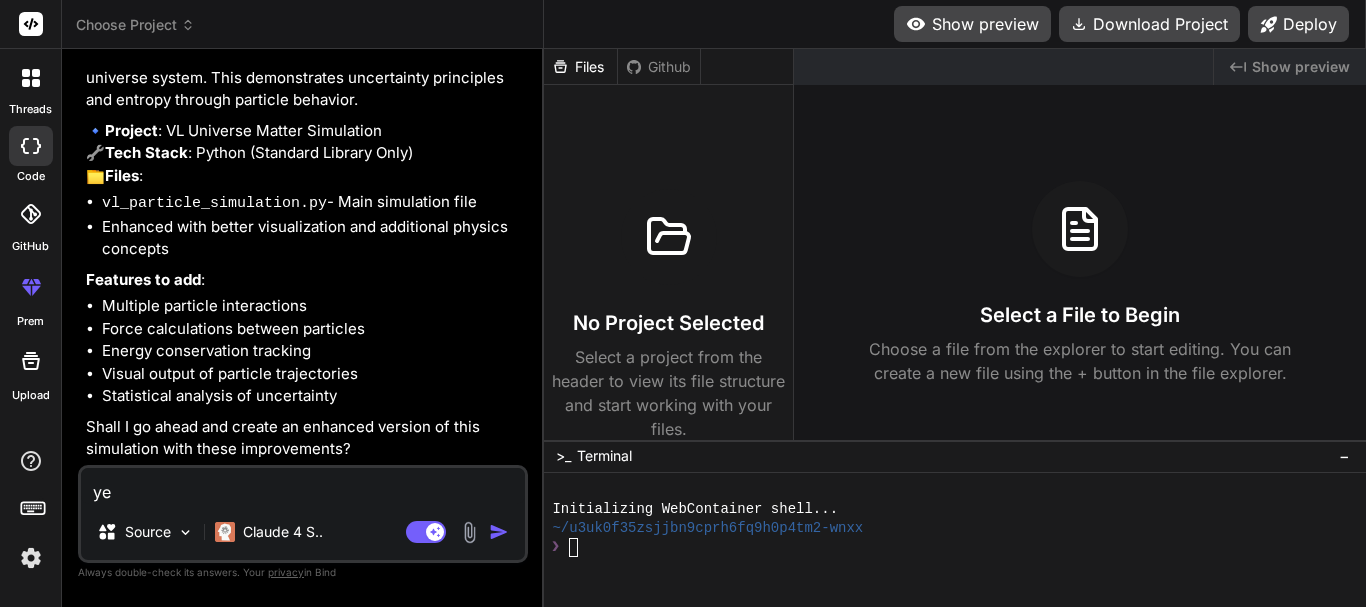 type on "x" 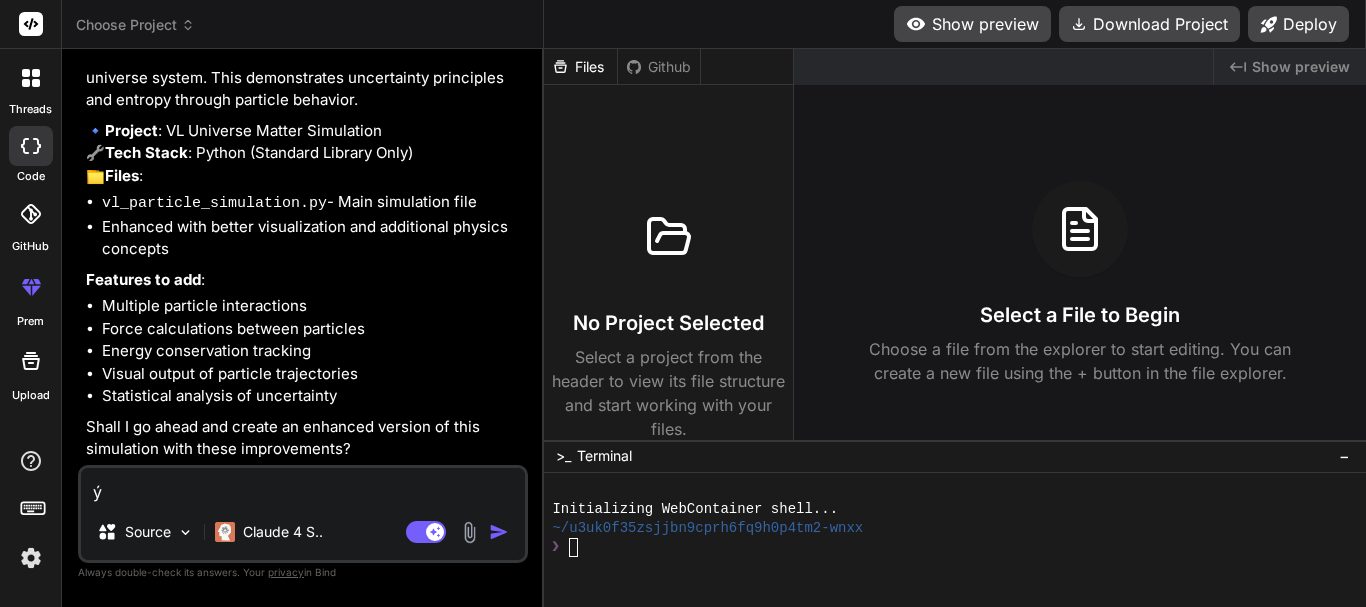 type on "ýe" 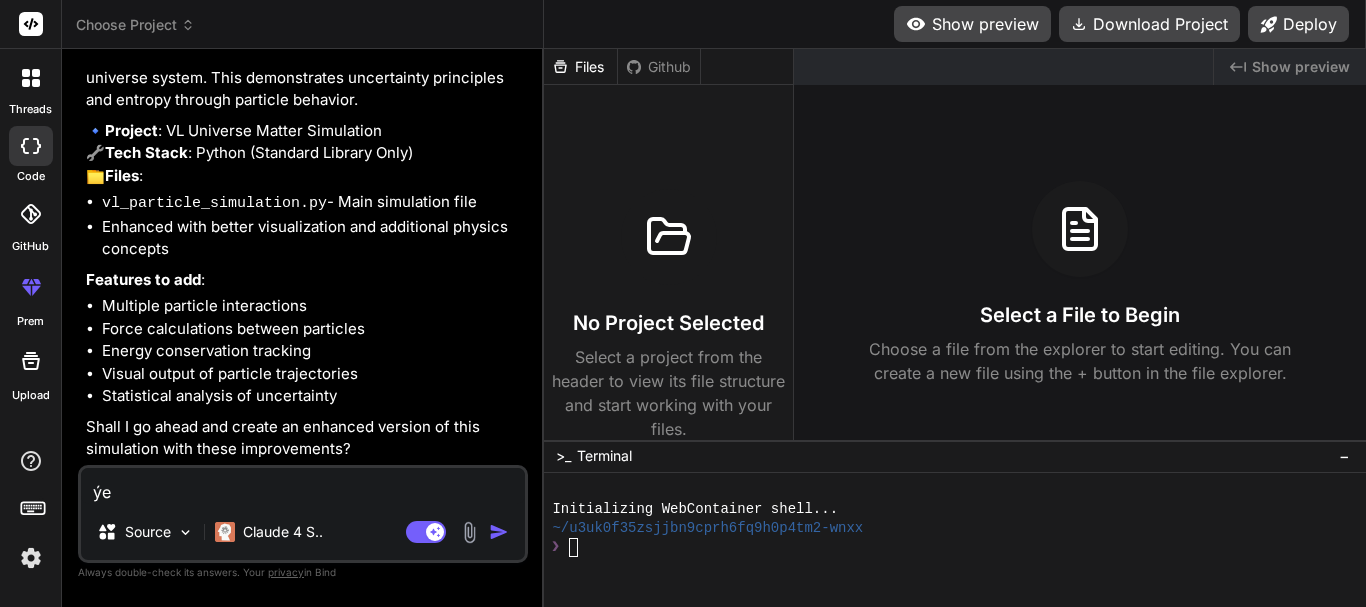 type on "x" 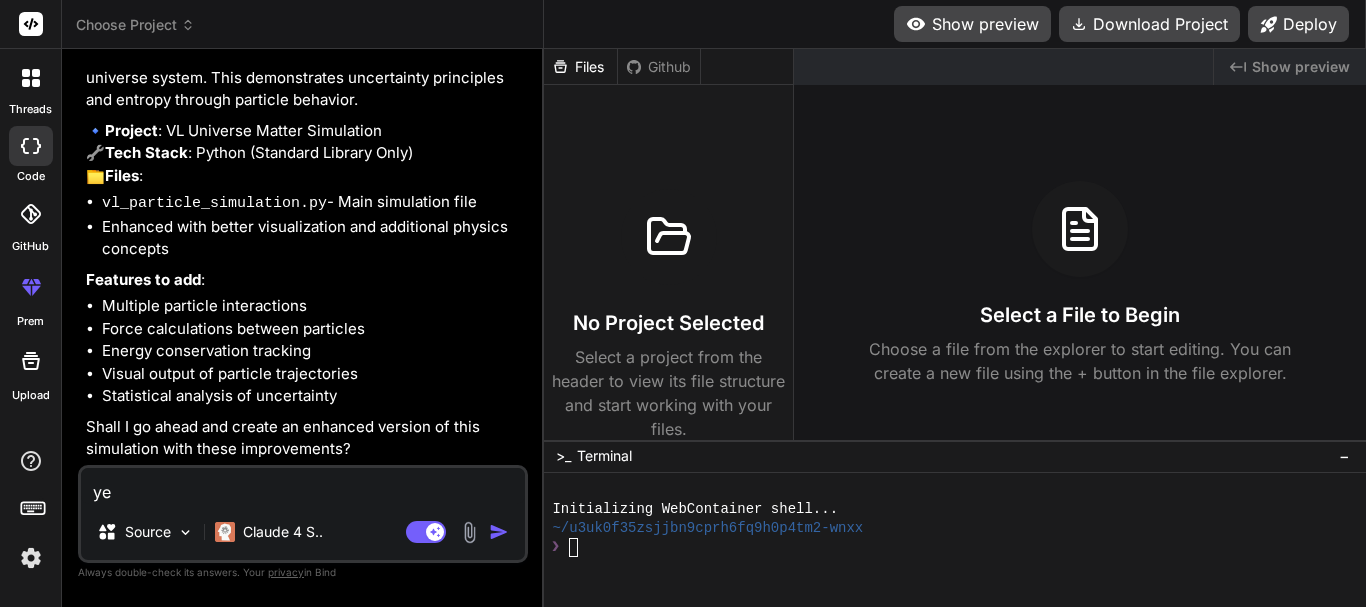 type on "yes" 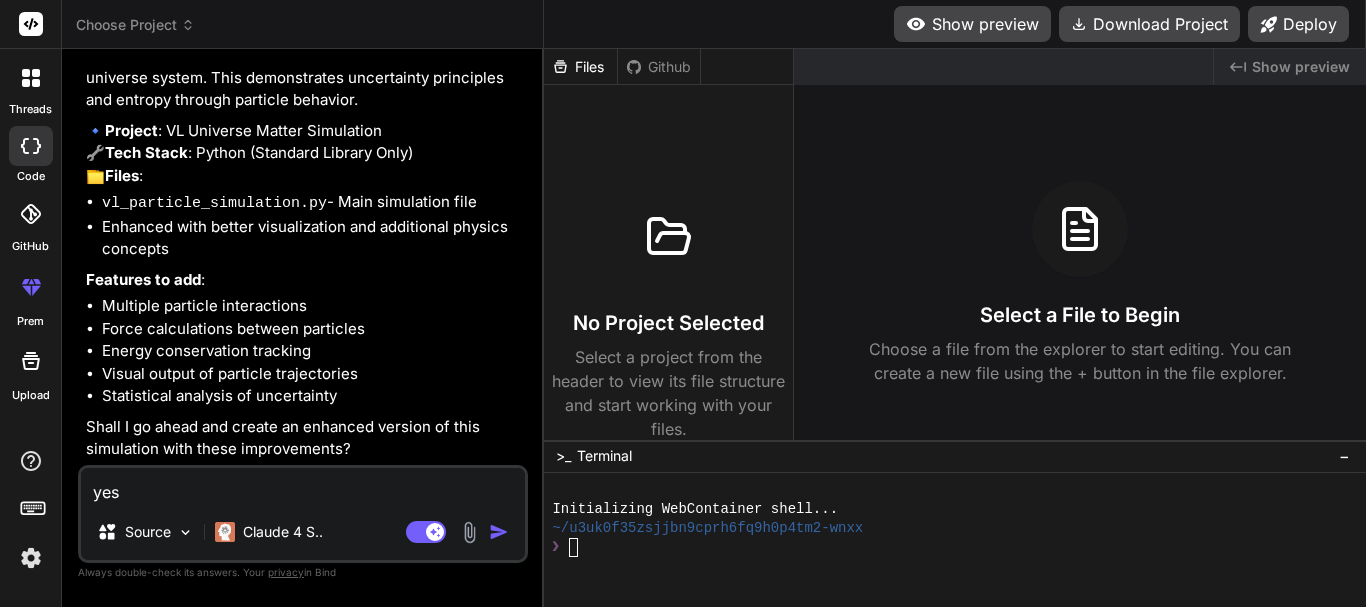 type on "x" 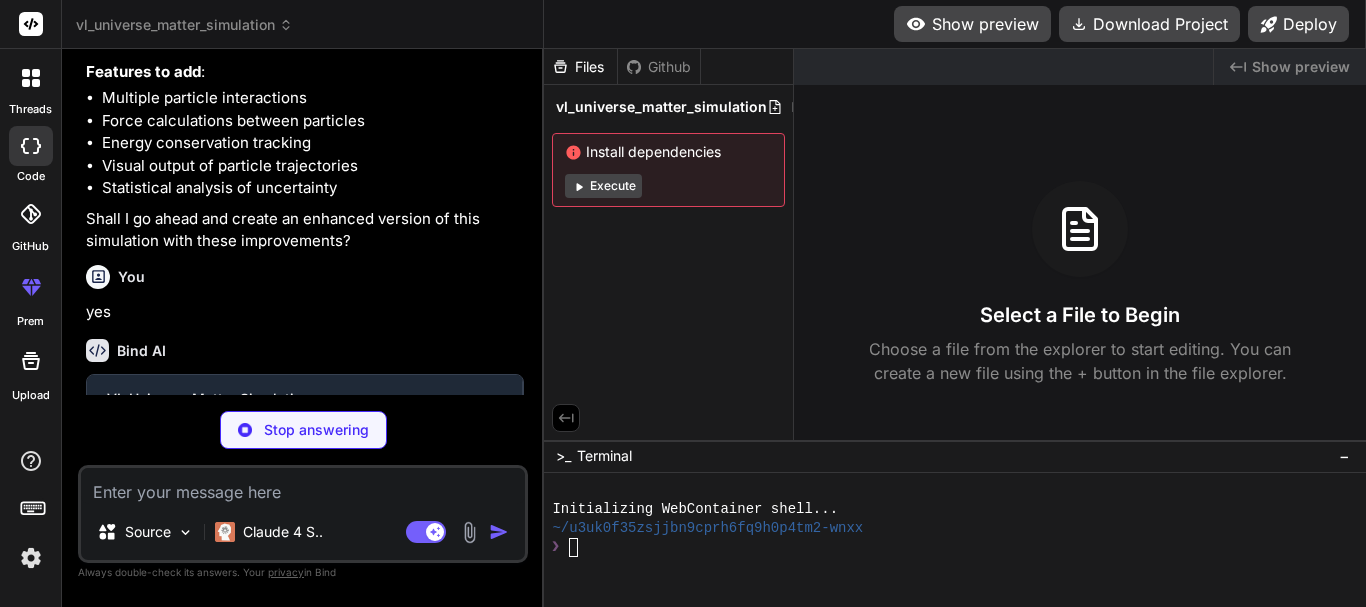 scroll, scrollTop: 1723, scrollLeft: 0, axis: vertical 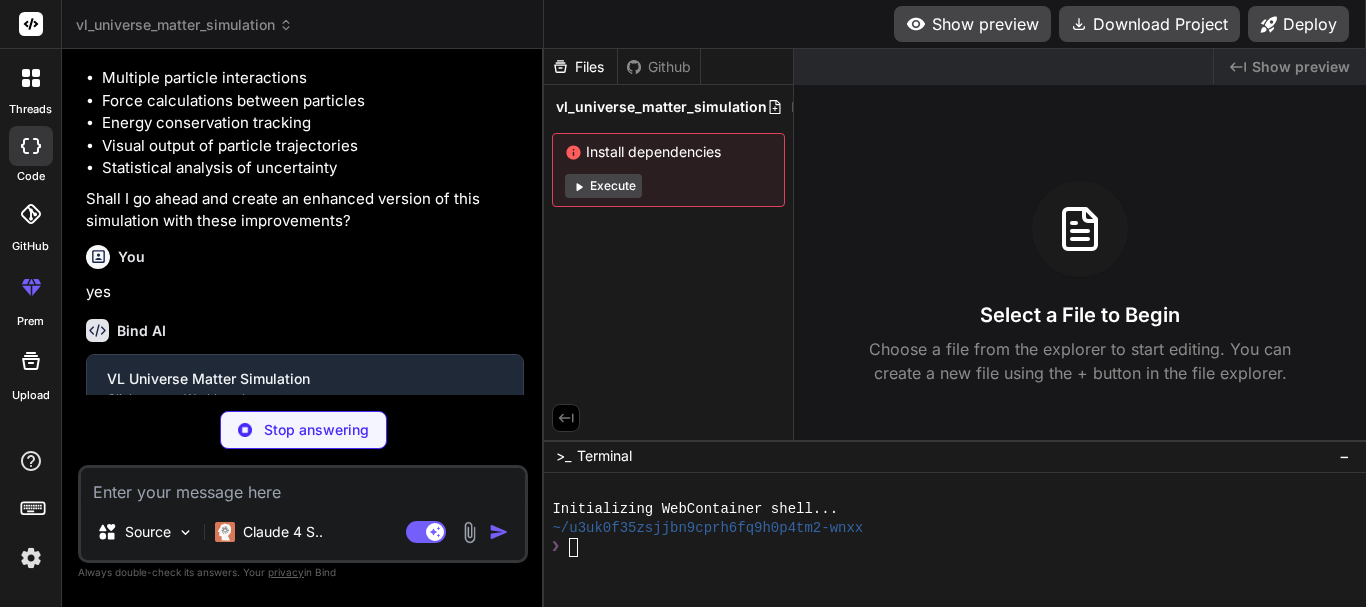 click on "Execute" at bounding box center [603, 186] 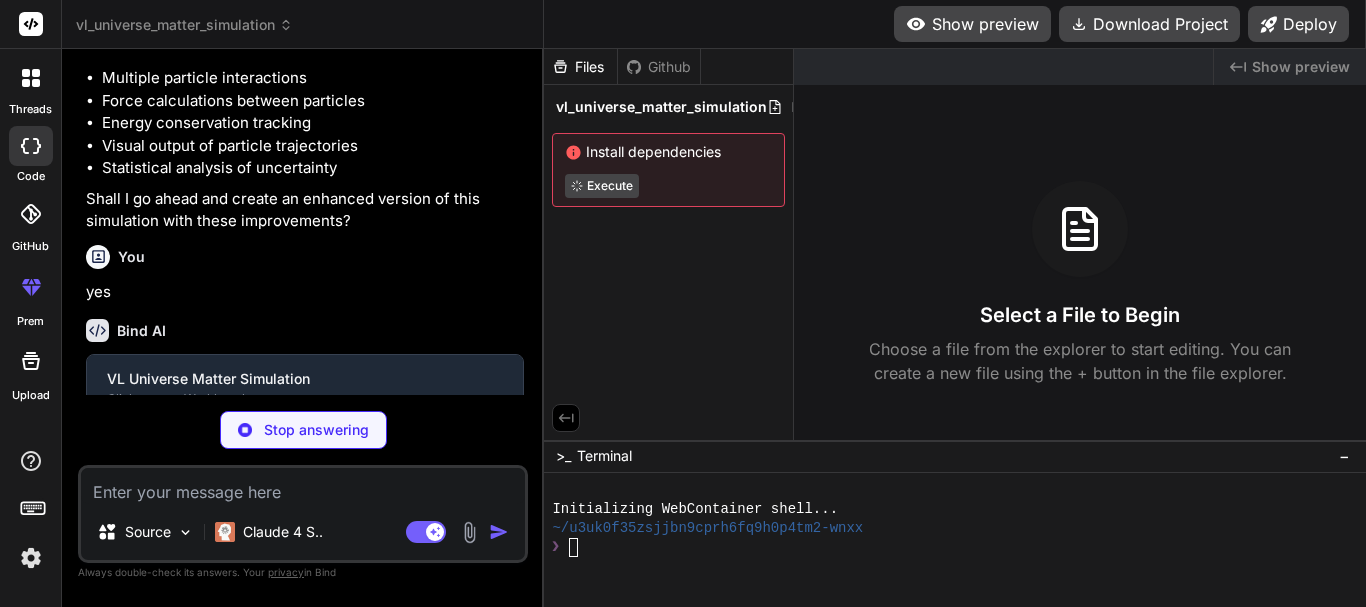 scroll, scrollTop: 57, scrollLeft: 0, axis: vertical 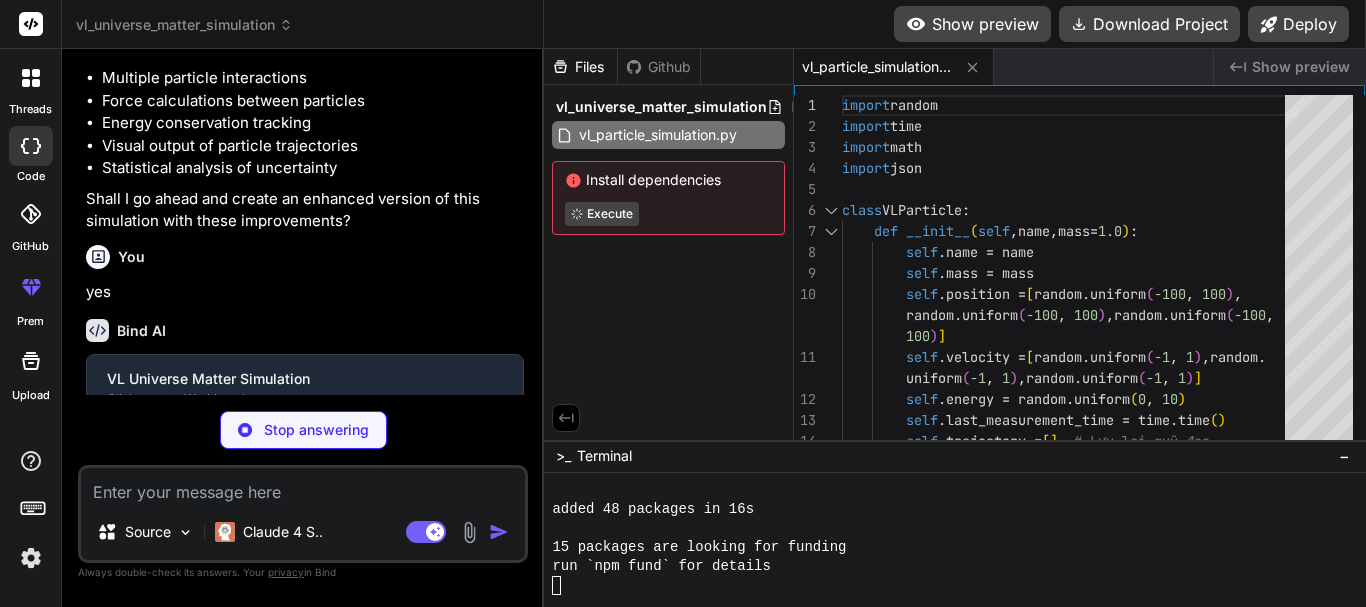 type on "x" 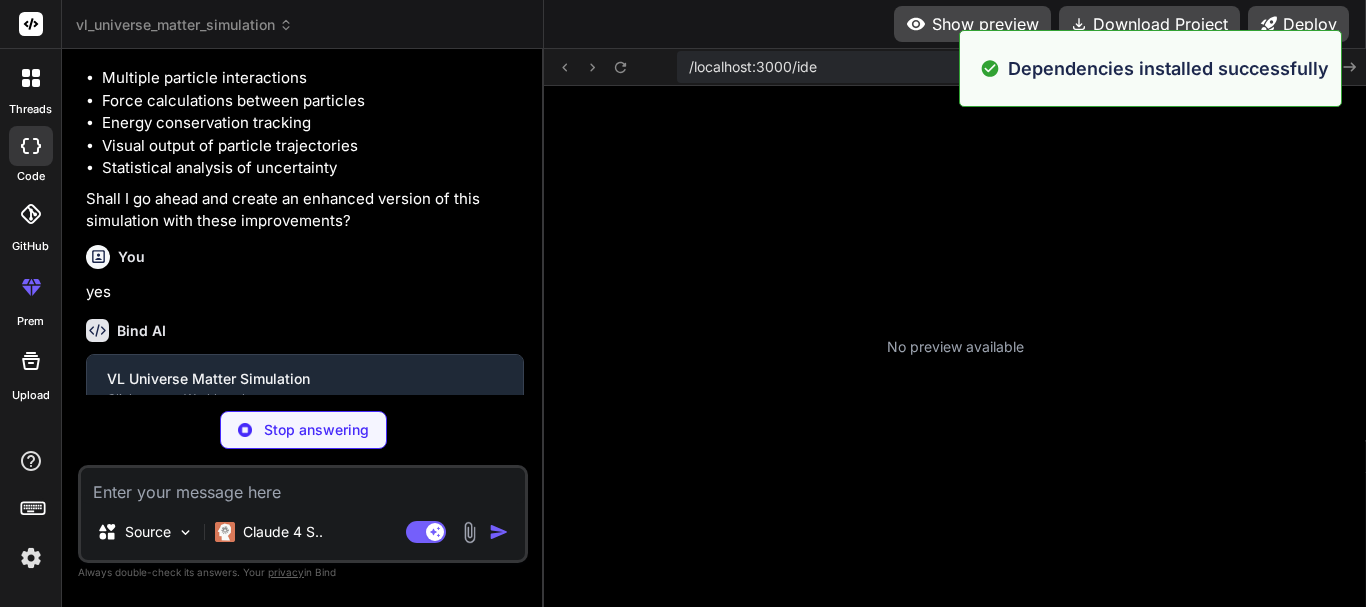 scroll, scrollTop: 304, scrollLeft: 0, axis: vertical 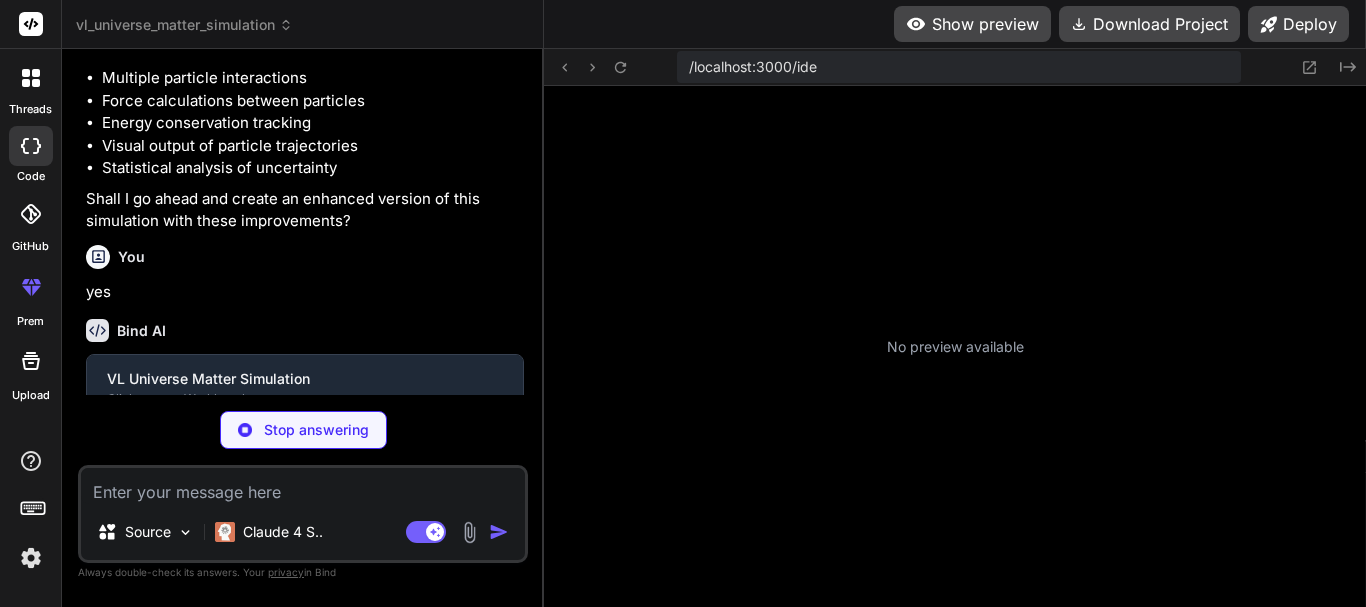 click on "Show preview" at bounding box center [972, 24] 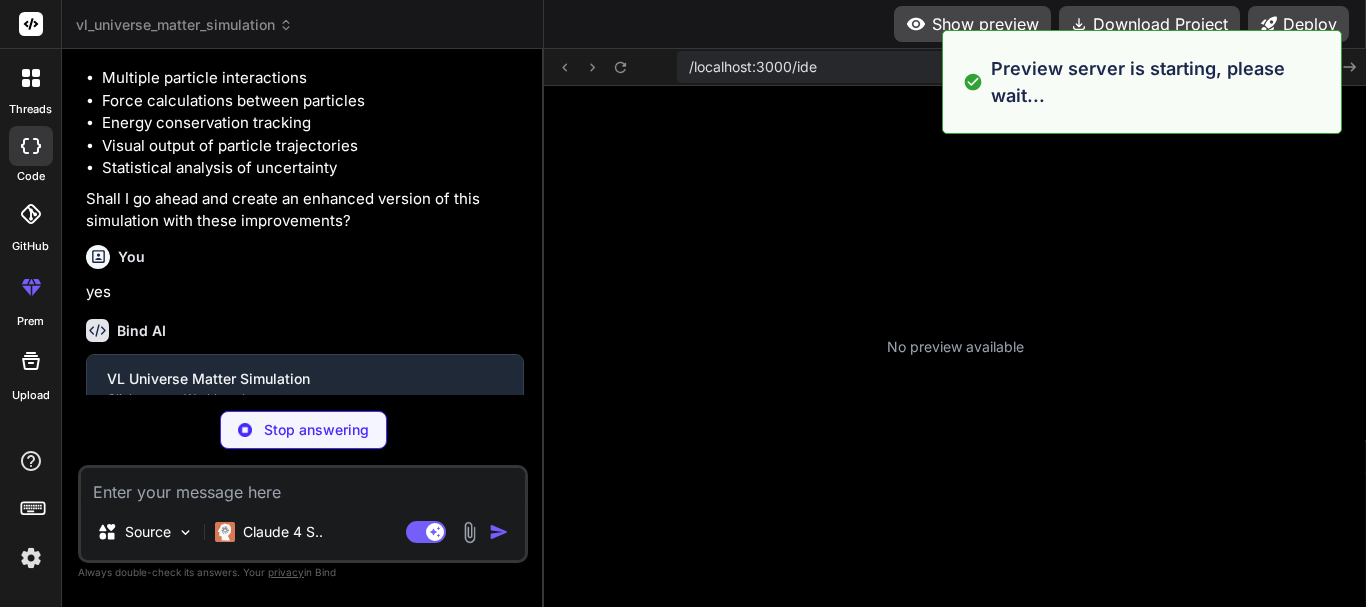 scroll, scrollTop: 1805, scrollLeft: 0, axis: vertical 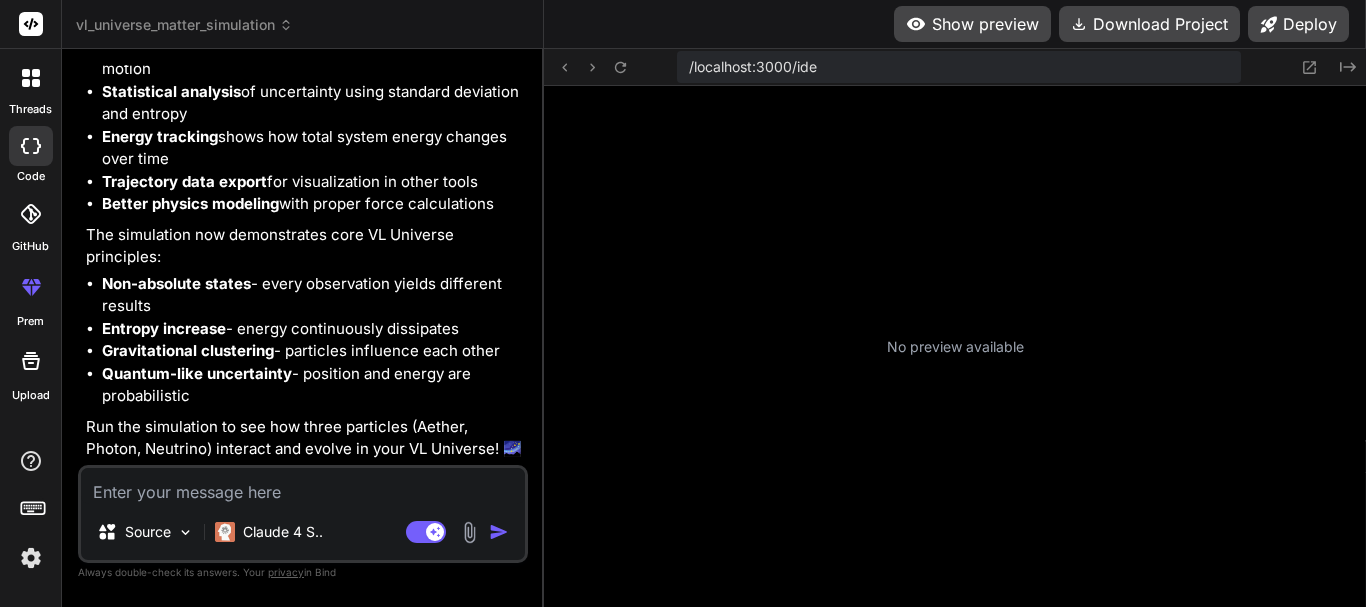 click on "Show preview" at bounding box center [972, 24] 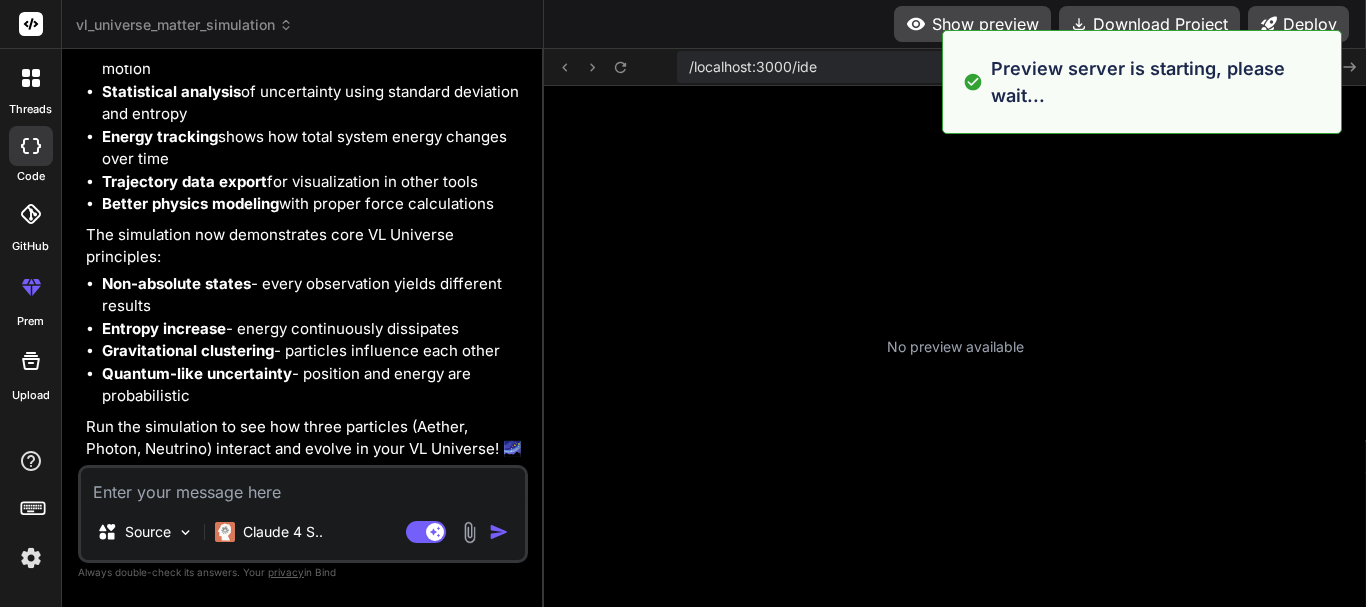 scroll, scrollTop: 2603, scrollLeft: 0, axis: vertical 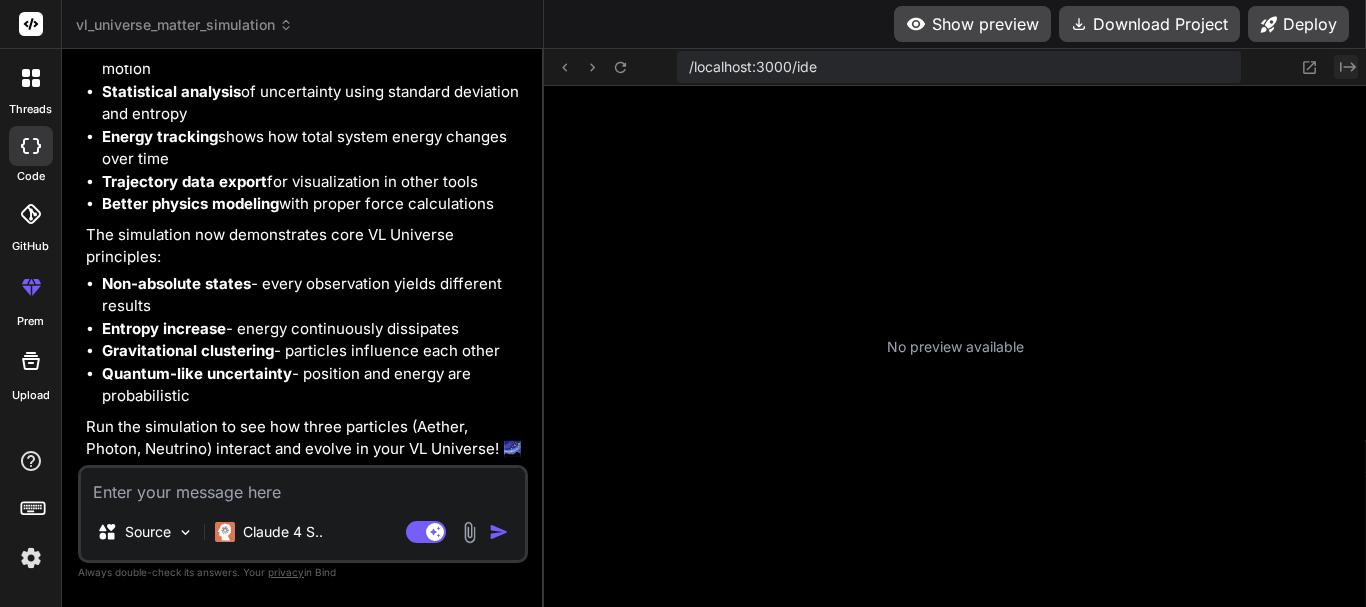 click on "Created with Pixso." 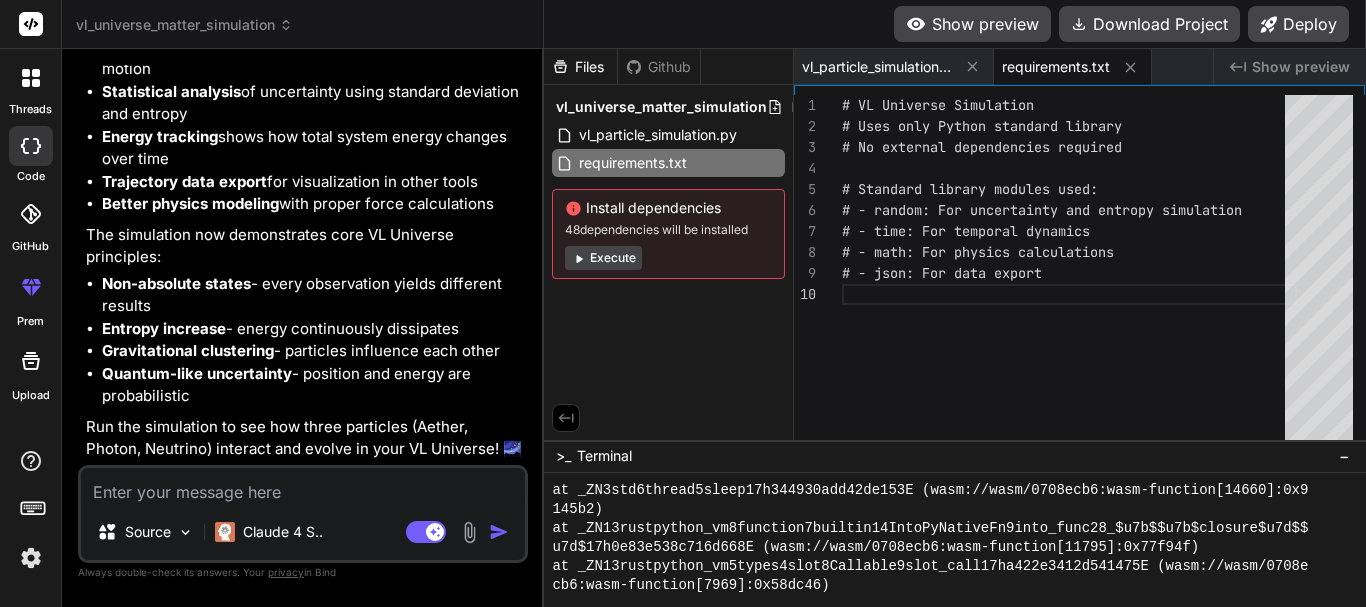 scroll, scrollTop: 2603, scrollLeft: 0, axis: vertical 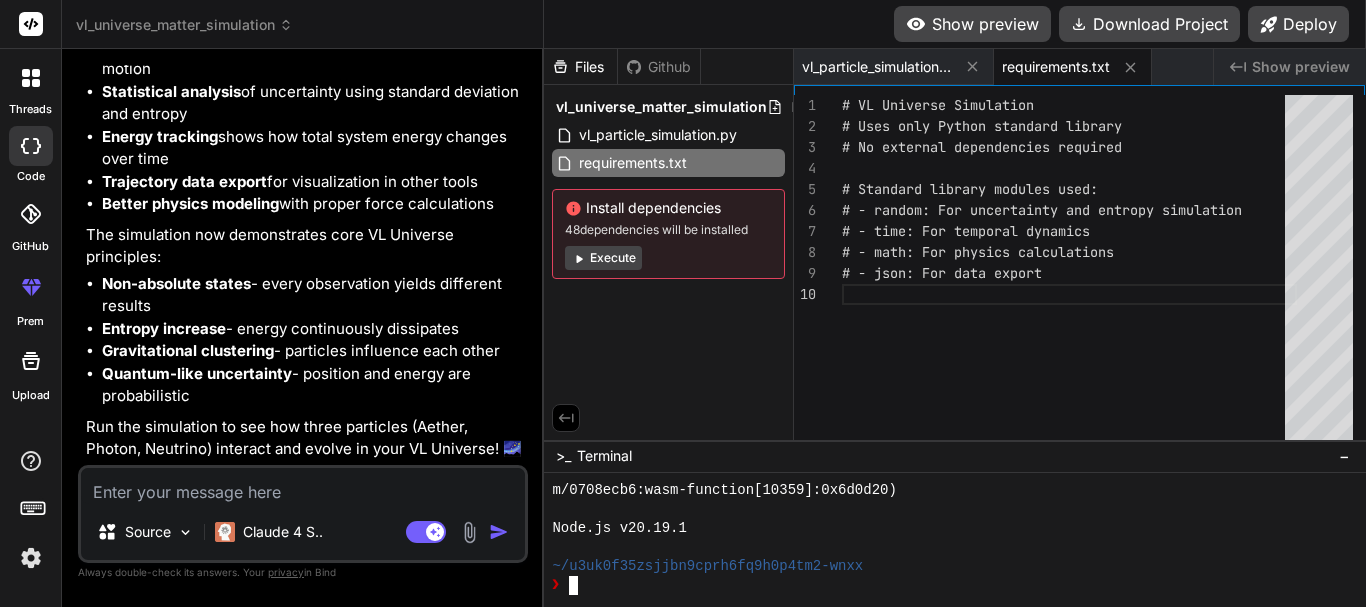 drag, startPoint x: 570, startPoint y: 586, endPoint x: 752, endPoint y: 362, distance: 288.6174 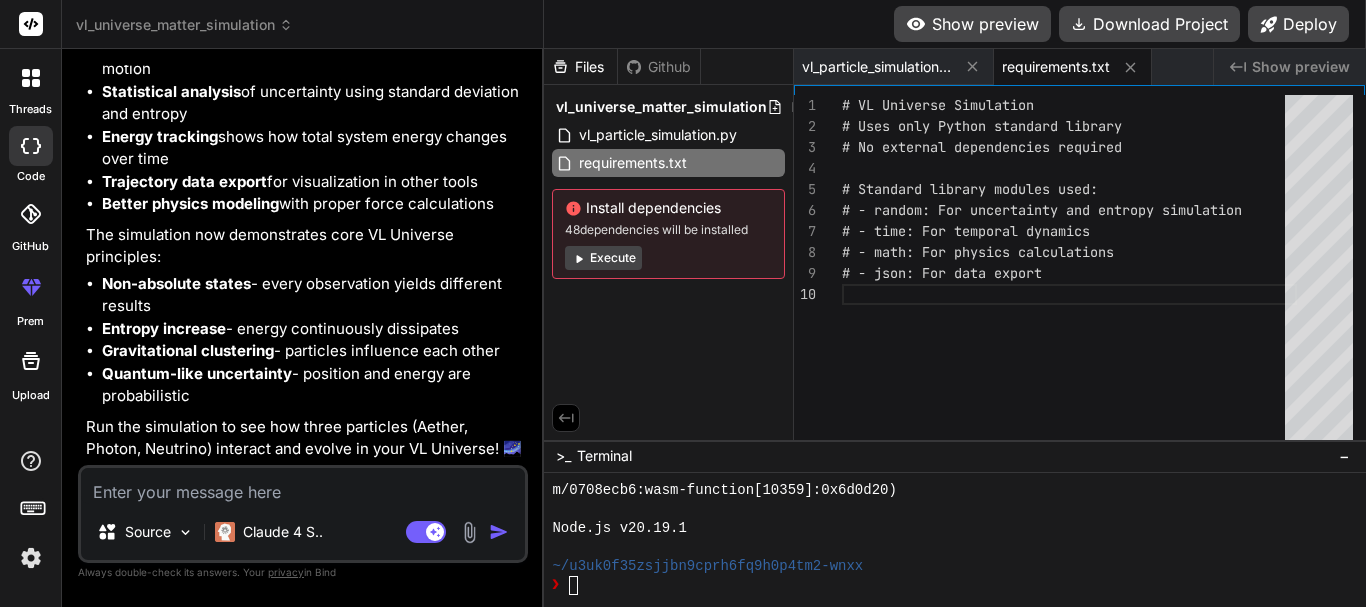 click on "Execute" at bounding box center [603, 258] 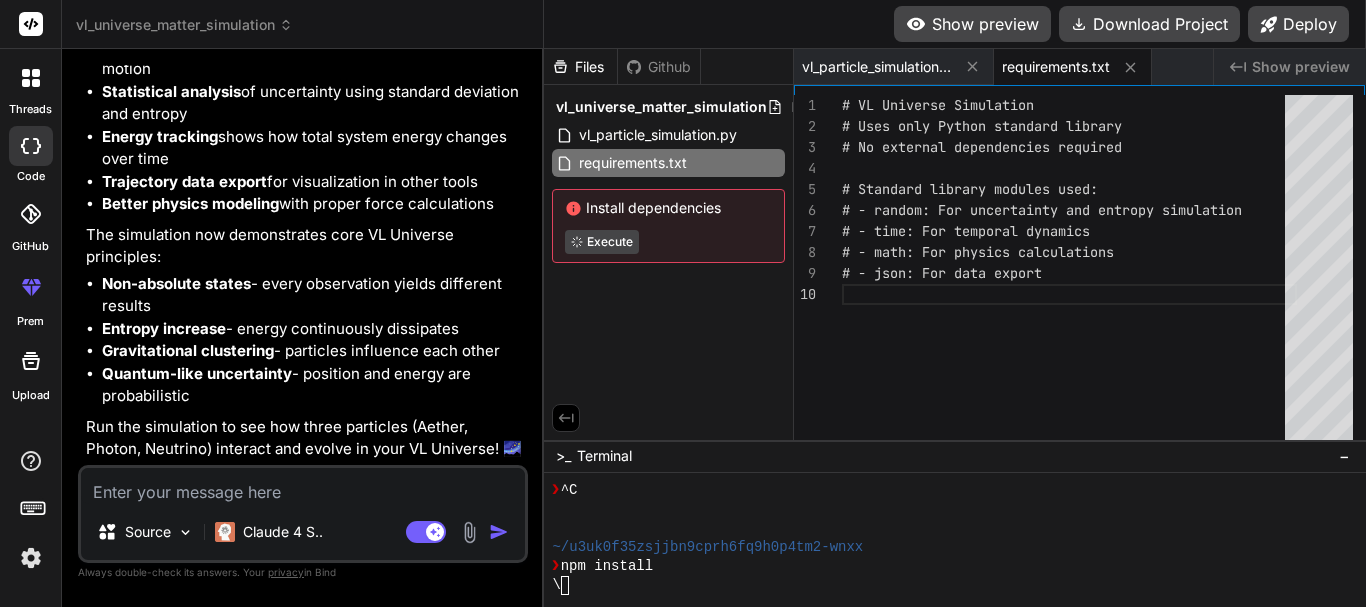 scroll, scrollTop: 2831, scrollLeft: 0, axis: vertical 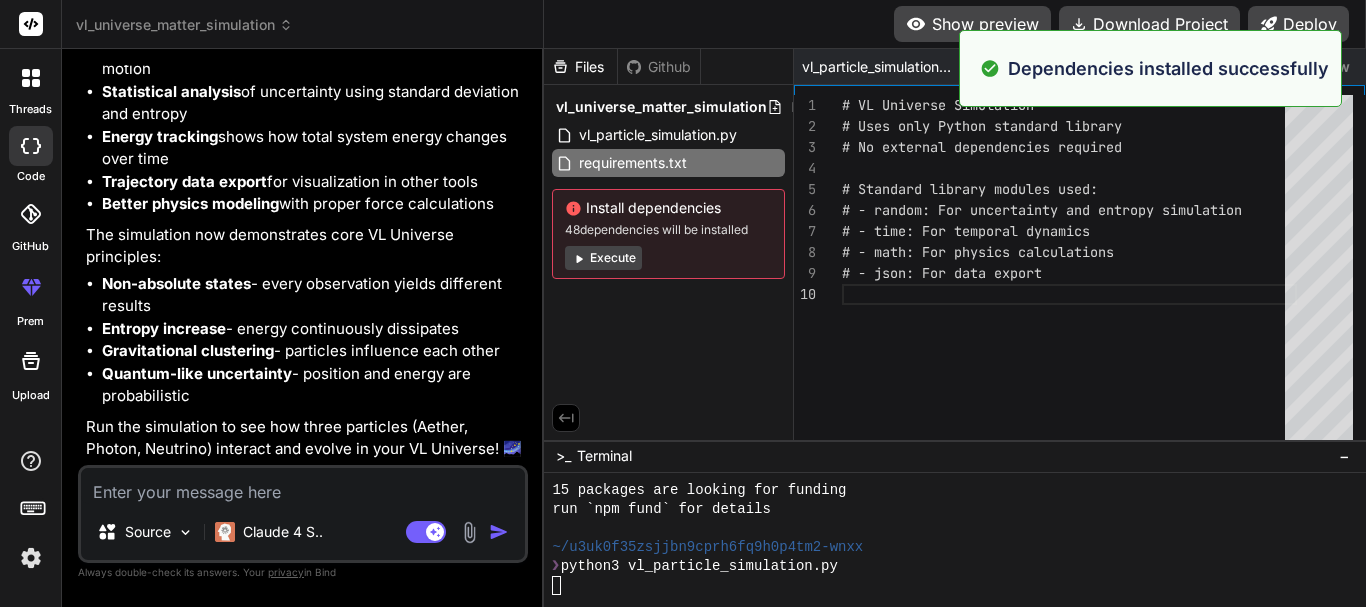 click on "Execute" at bounding box center (603, 258) 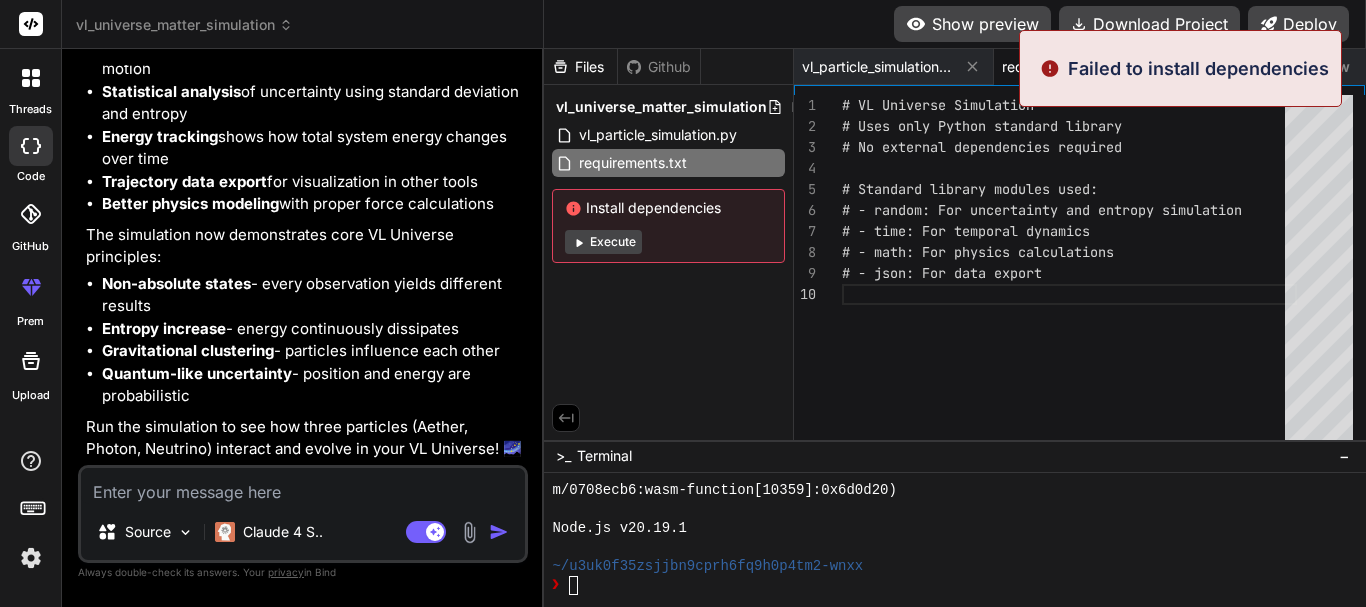 scroll, scrollTop: 3610, scrollLeft: 0, axis: vertical 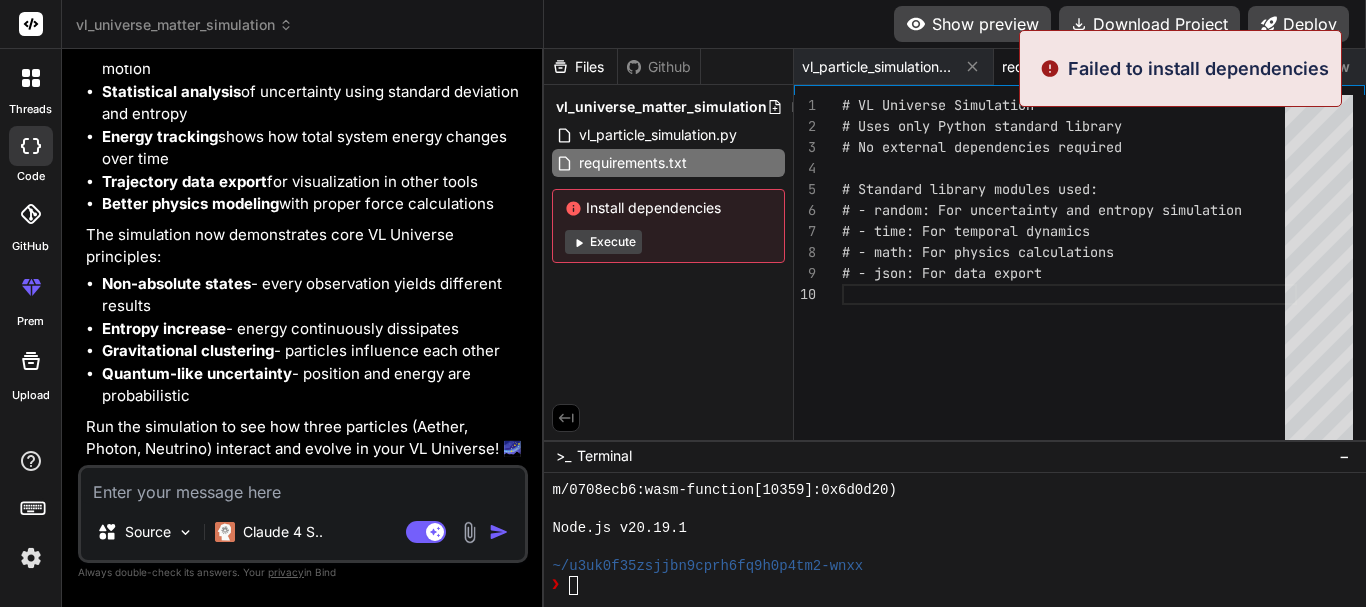 click on "Execute" at bounding box center [603, 242] 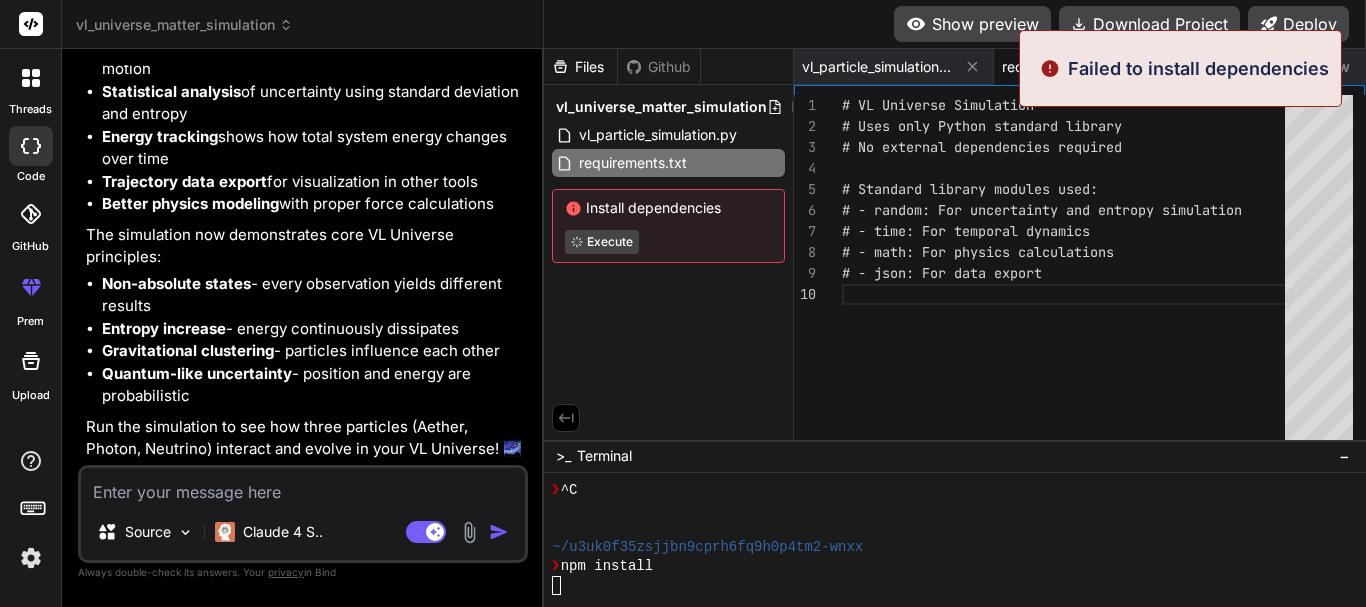 scroll, scrollTop: 3838, scrollLeft: 0, axis: vertical 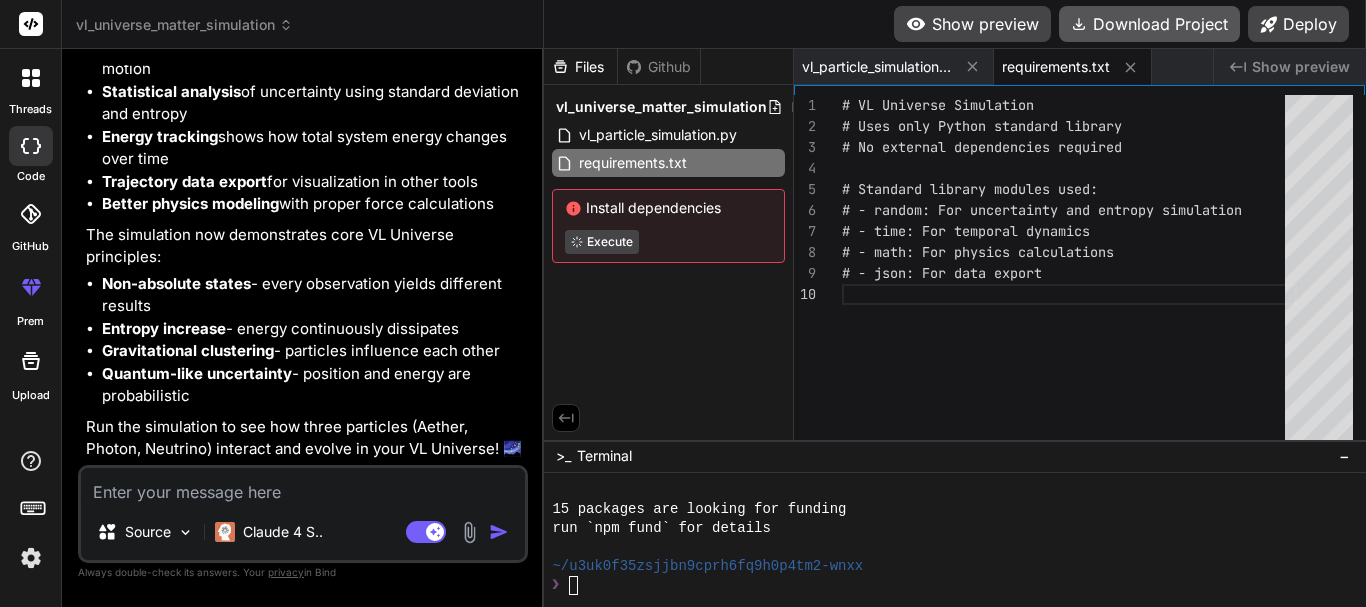 type on "x" 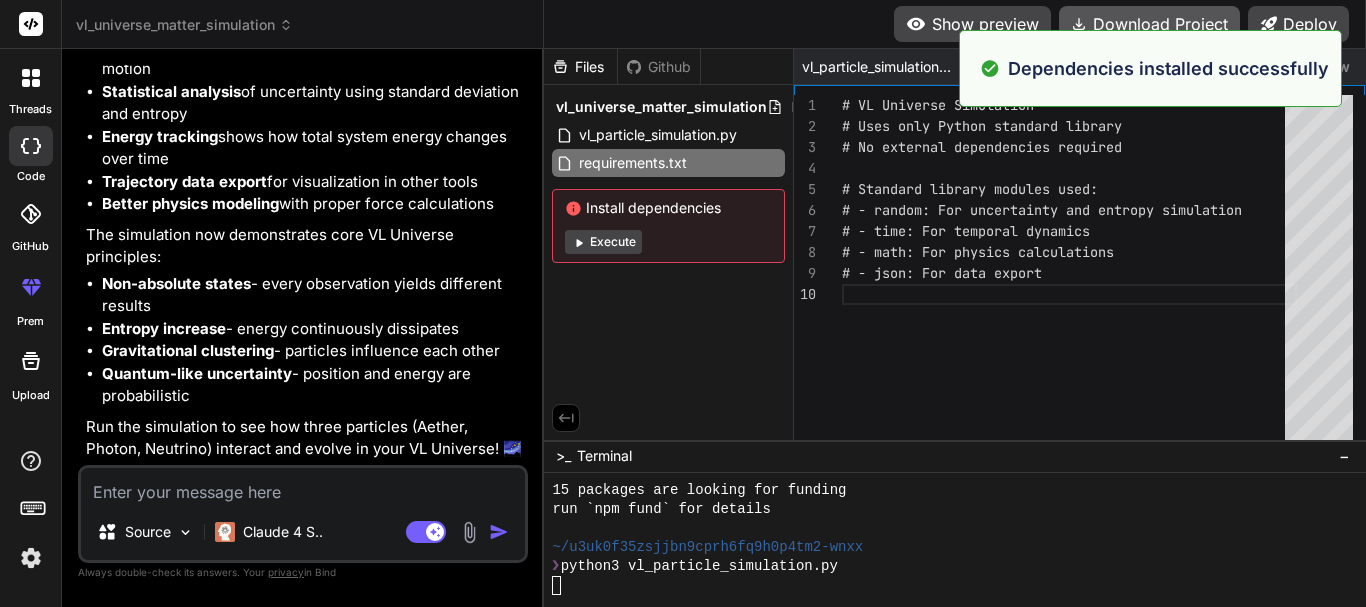 scroll, scrollTop: 3857, scrollLeft: 0, axis: vertical 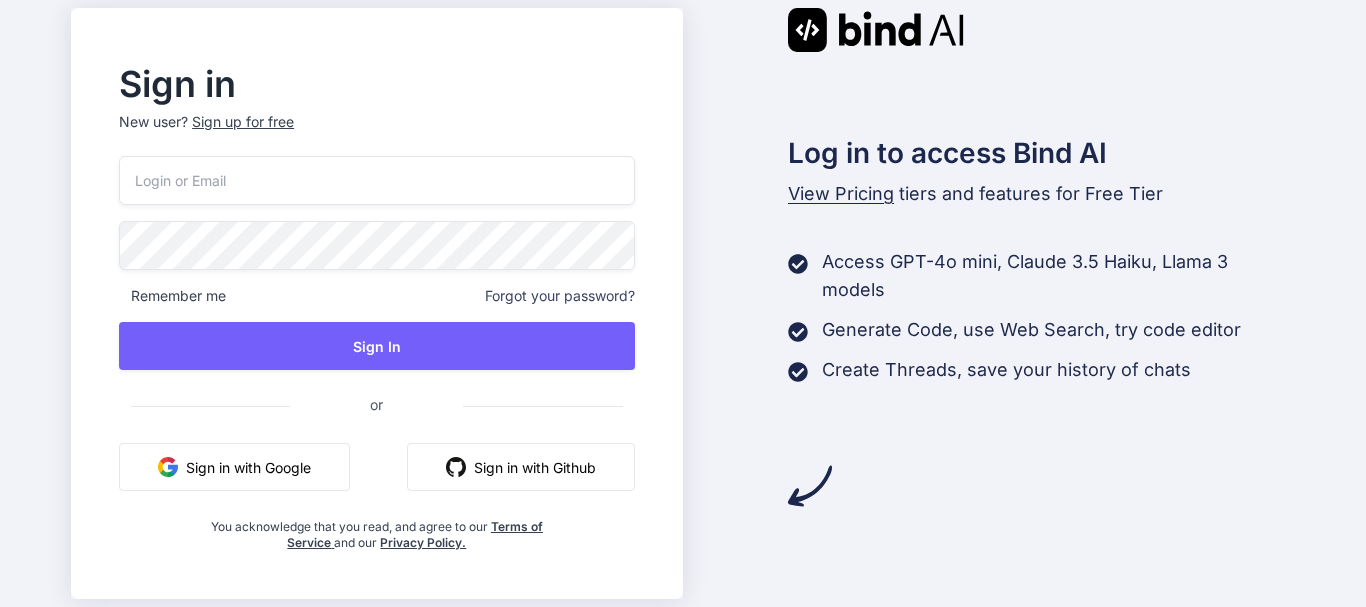 click on "Sign in with Google" at bounding box center (234, 467) 